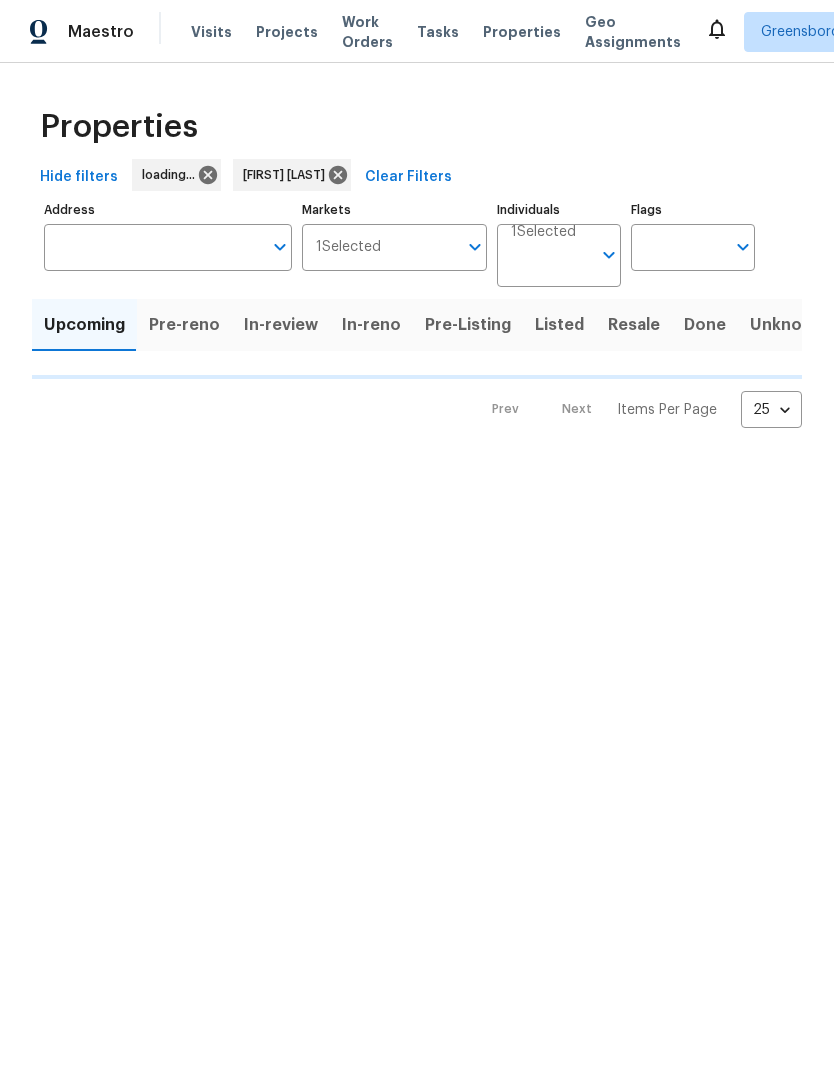 scroll, scrollTop: 0, scrollLeft: 0, axis: both 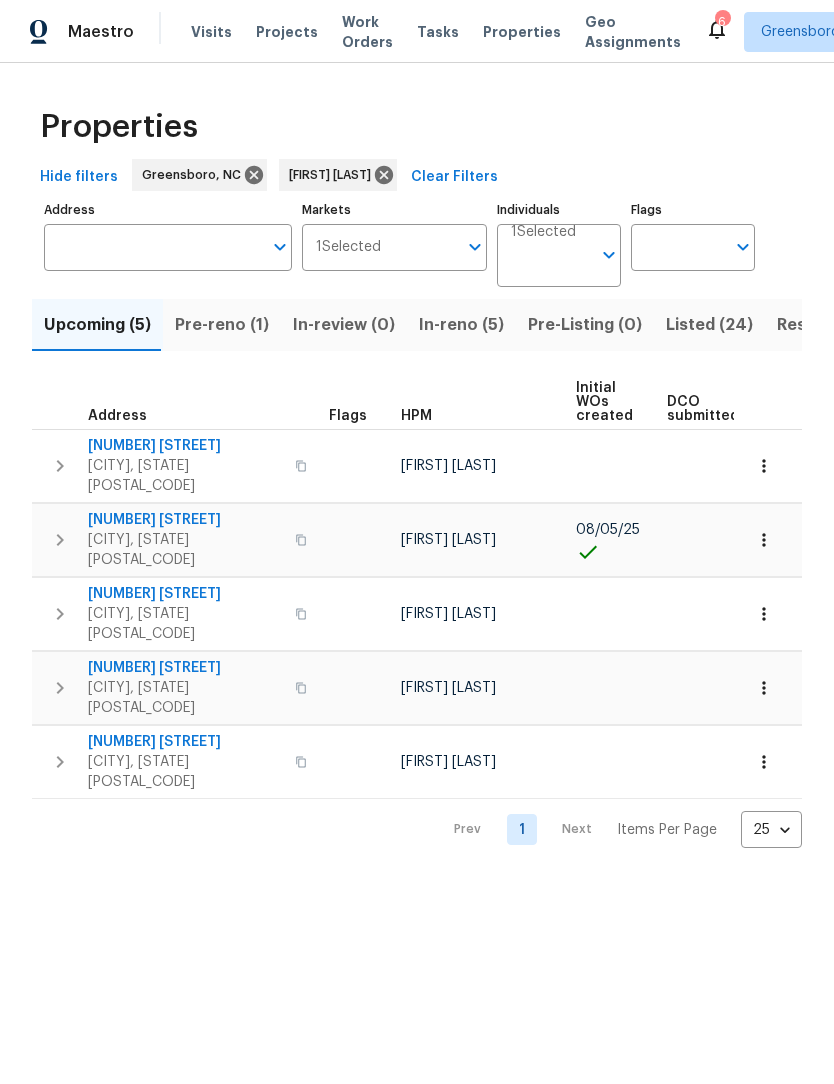 click on "In-reno (5)" at bounding box center [461, 325] 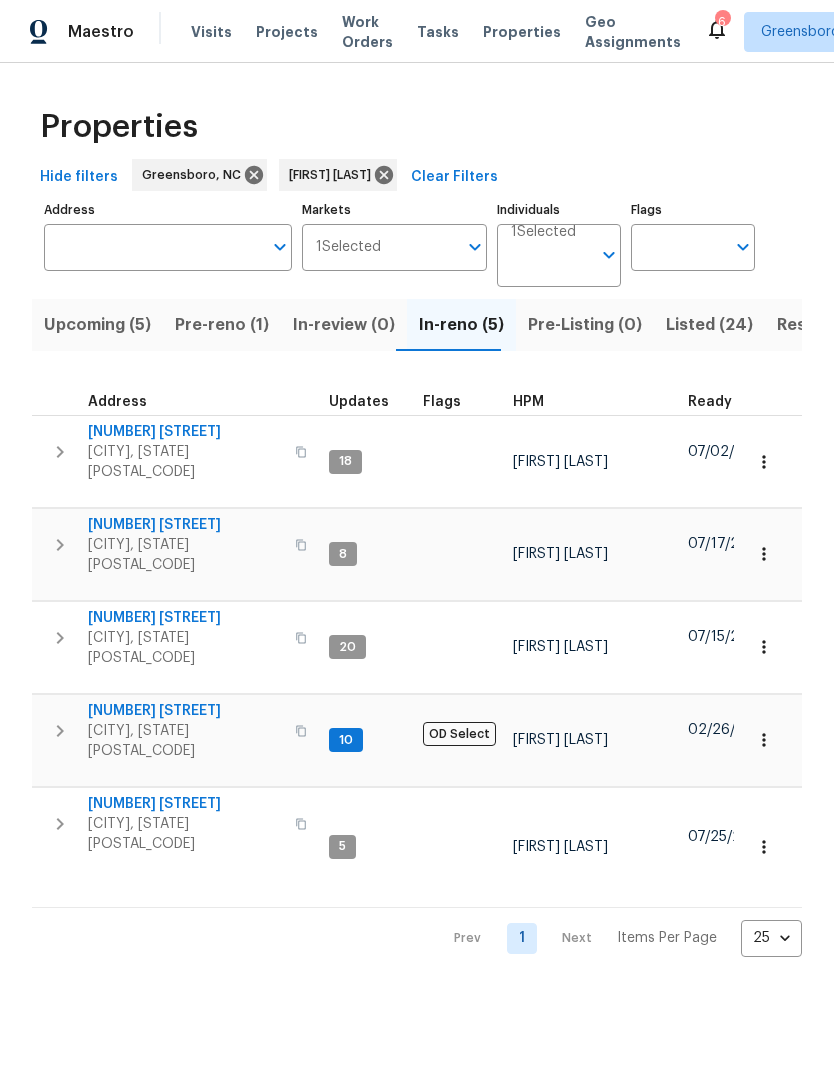 click on "Pre-reno (1)" at bounding box center (222, 325) 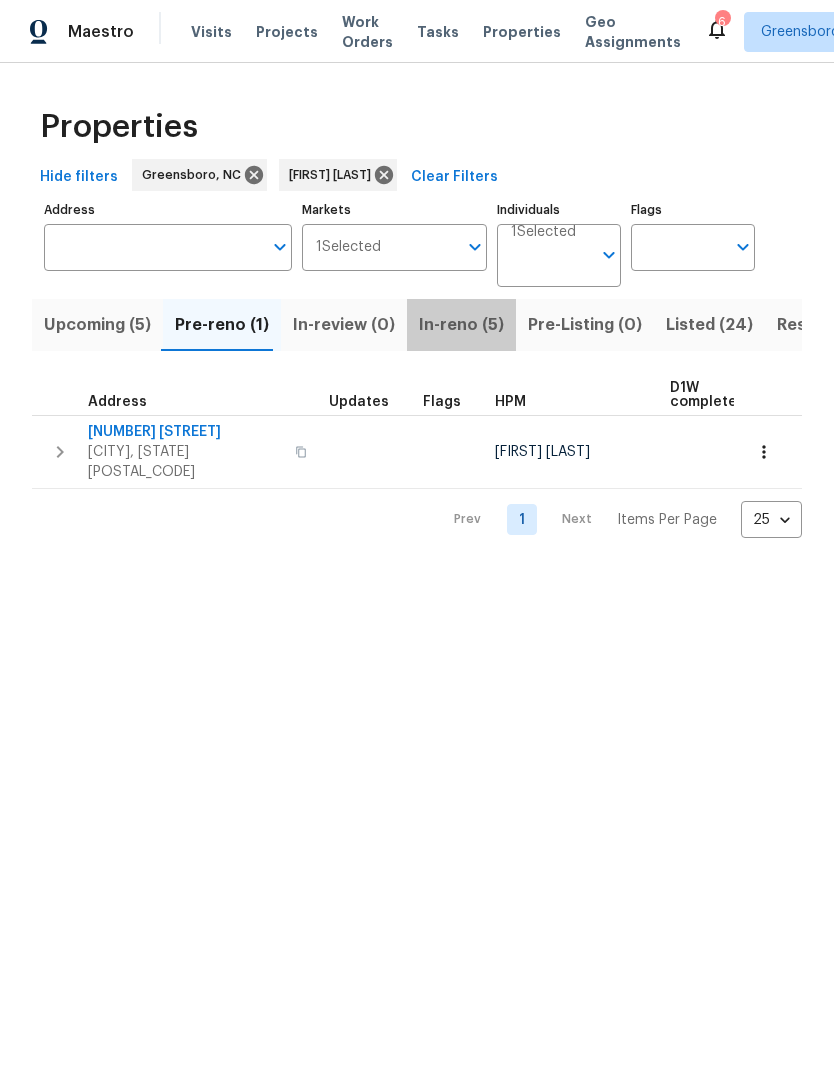 click on "In-reno (5)" at bounding box center (461, 325) 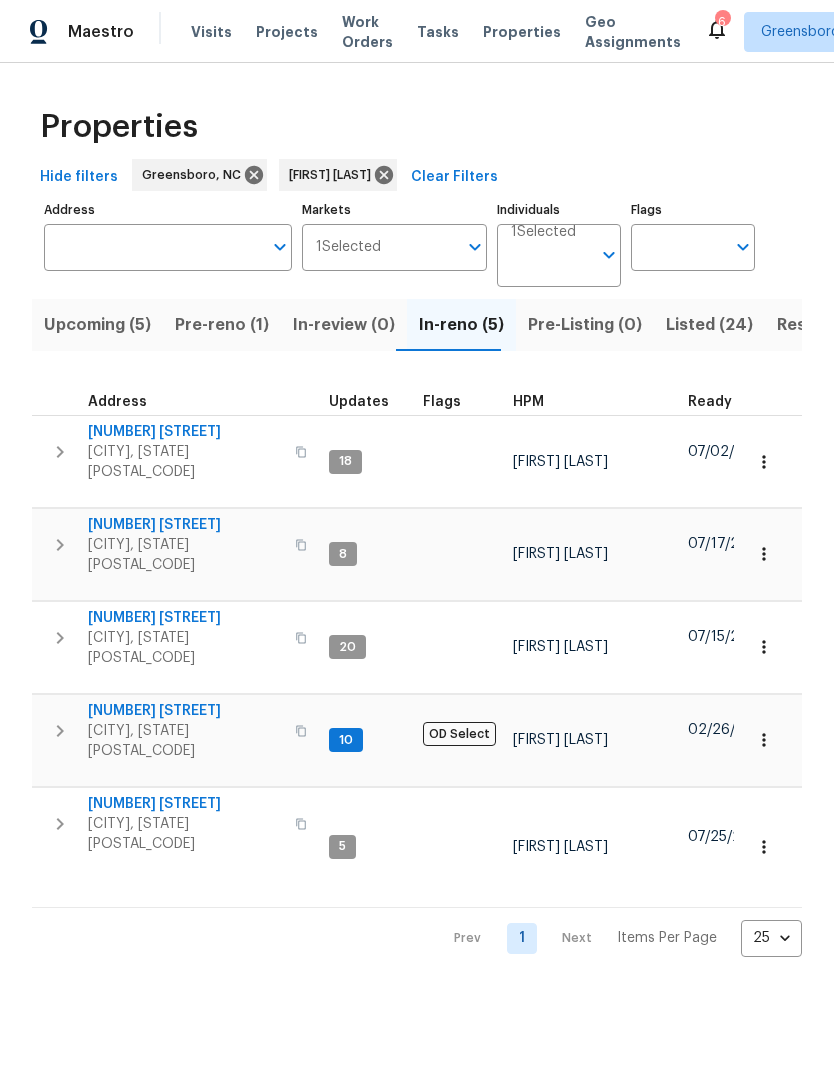 click on "[CITY], [STATE] [POSTAL_CODE]" at bounding box center (185, 648) 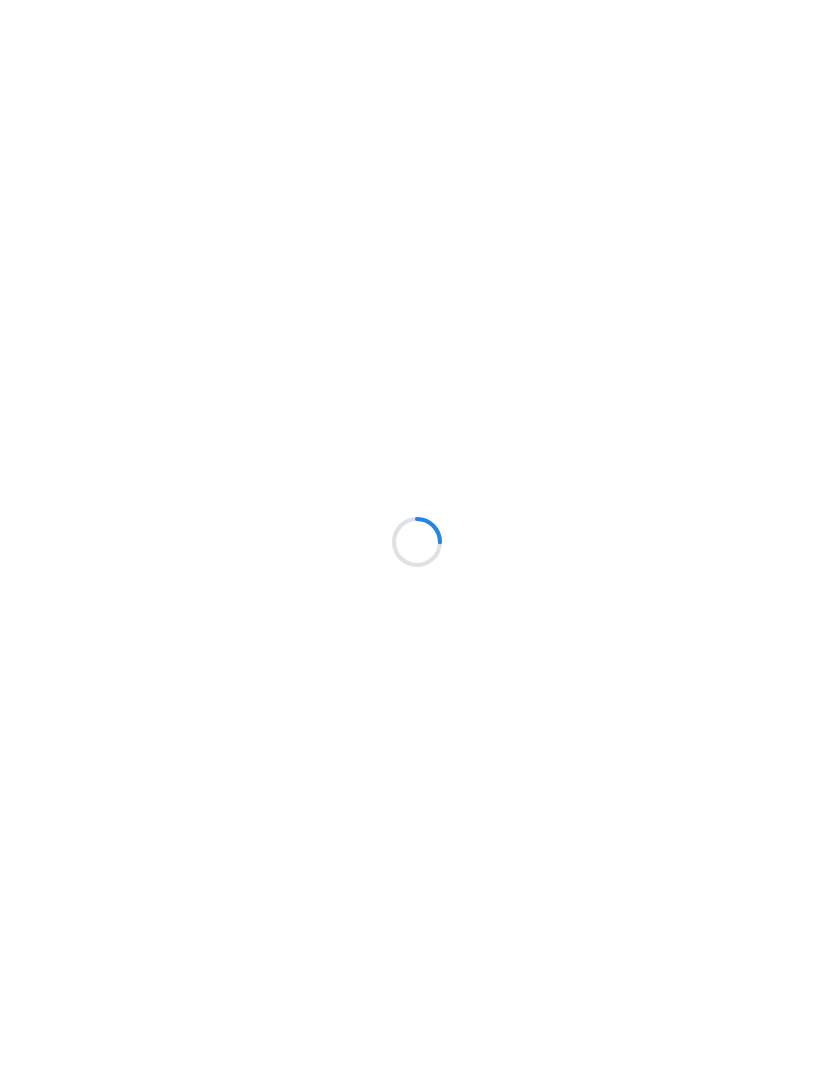 scroll, scrollTop: 0, scrollLeft: 0, axis: both 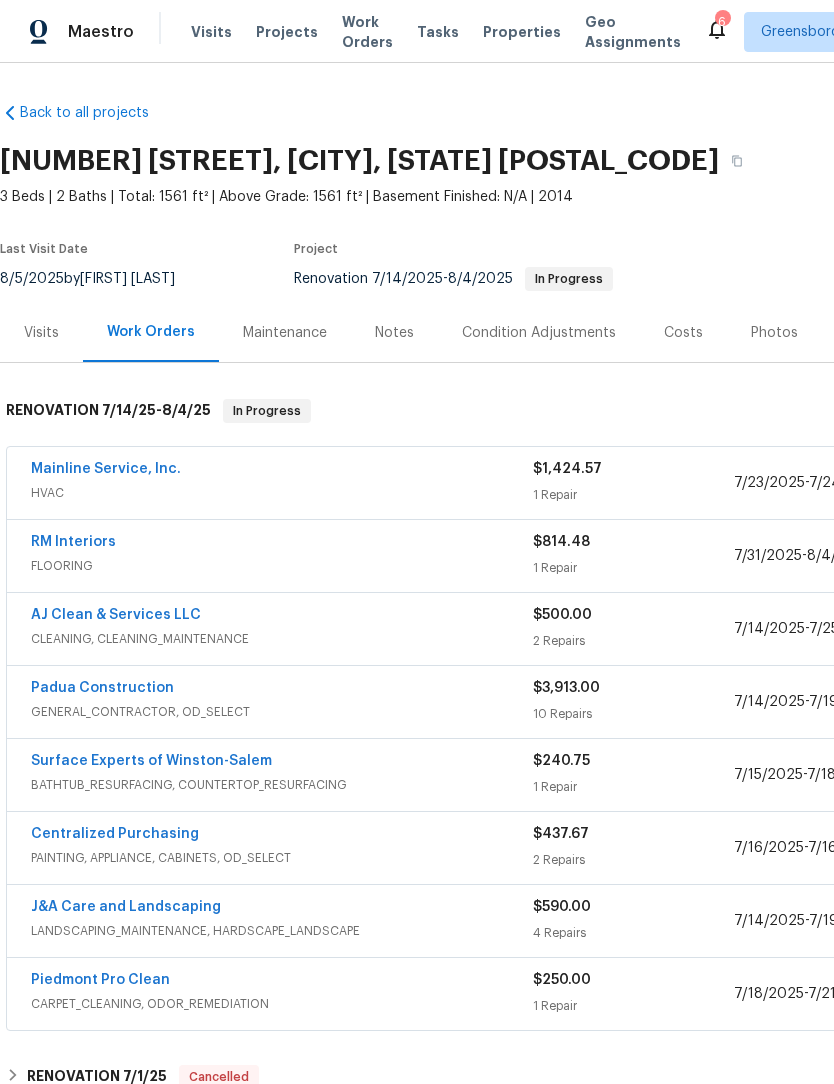 click on "Back to all projects 4832 Old Towne Village Cir, Winston-Salem, NC 27040 3 Beds | 2 Baths | Total: 1561 ft² | Above Grade: 1561 ft² | Basement Finished: N/A | 2014 Seen today Actions Last Visit Date 8/5/2025  by  Ken Romain   Project Renovation   7/14/2025  -  8/4/2025 In Progress Visits Work Orders Maintenance Notes Condition Adjustments Costs Photos Floor Plans Cases RENOVATION   7/14/25  -  8/4/25 In Progress Mainline Service, Inc. HVAC $1,424.57 1 Repair 7/23/2025  -  7/24/2025 Needs QC RM Interiors FLOORING $814.48 1 Repair 7/31/2025  -  8/4/2025 Needs QC AJ Clean & Services LLC CLEANING, CLEANING_MAINTENANCE $500.00 2 Repairs 7/14/2025  -  7/25/2025 Needs QC Padua Construction GENERAL_CONTRACTOR, OD_SELECT $3,913.00 10 Repairs 7/14/2025  -  7/19/2025 In Progress Surface Experts of Winston-Salem BATHTUB_RESURFACING, COUNTERTOP_RESURFACING $240.75 1 Repair 7/15/2025  -  7/18/2025 Paid Centralized Purchasing PAINTING, APPLIANCE, CABINETS, OD_SELECT $437.67 2 Repairs 7/16/2025  -  7/16/2025 Complete  -" at bounding box center (417, 573) 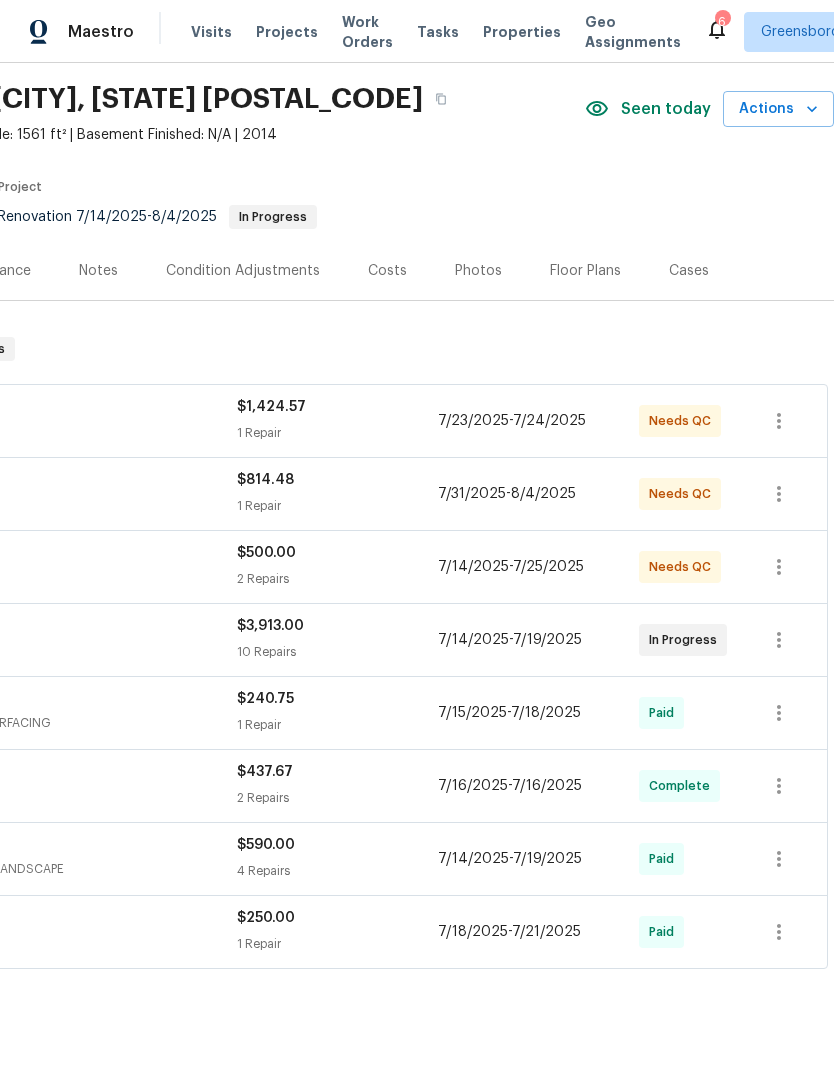 scroll, scrollTop: 63, scrollLeft: 296, axis: both 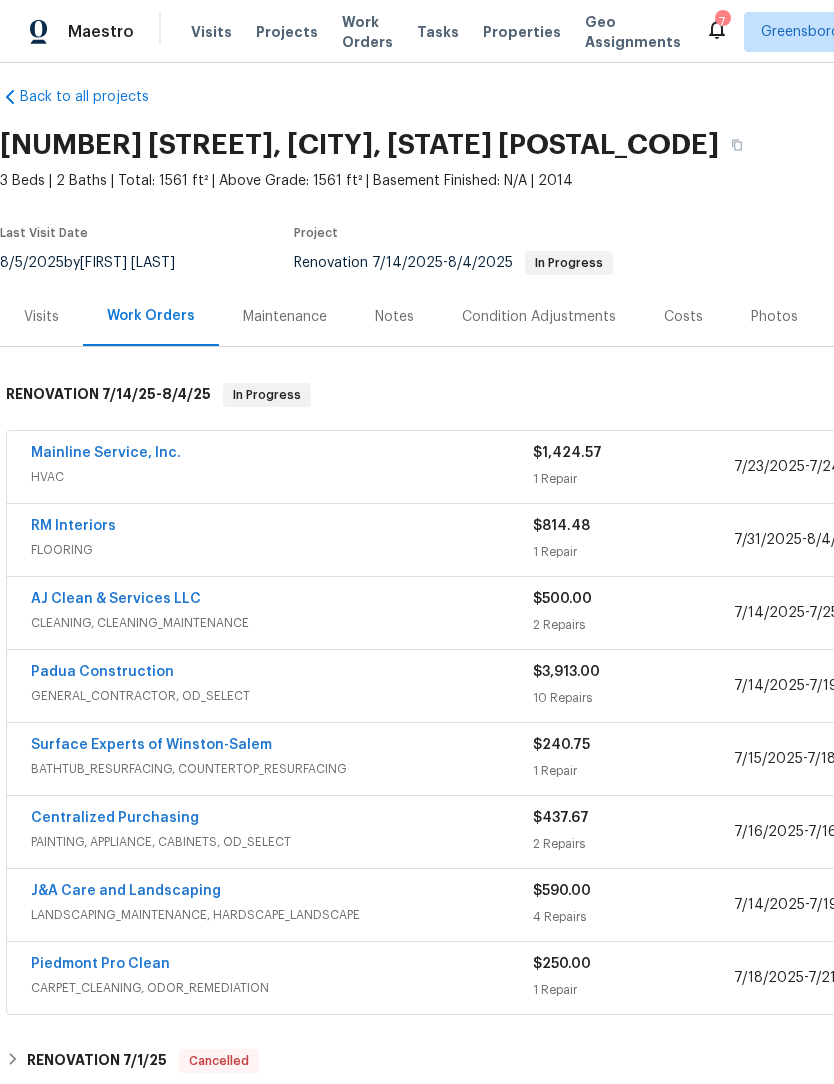 click on "Mainline Service, Inc." at bounding box center [106, 453] 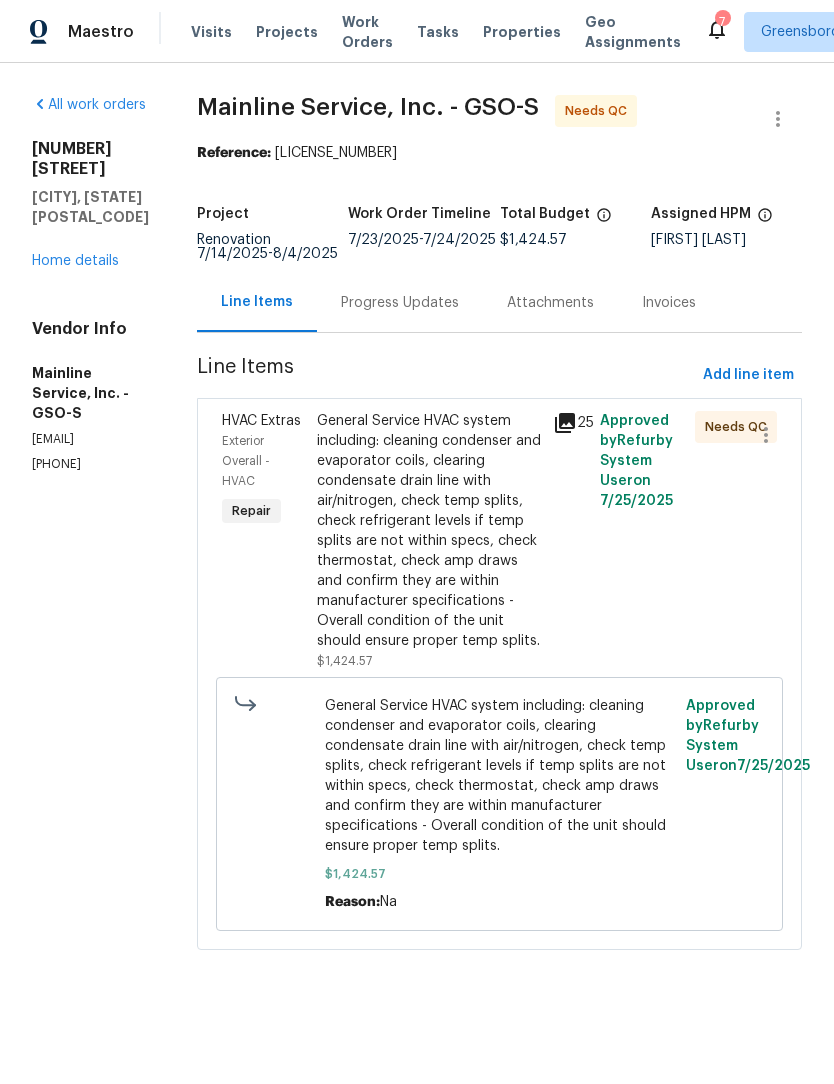 click on "General Service HVAC system including: cleaning condenser and evaporator coils, clearing condensate drain line with air/nitrogen, check temp splits, check refrigerant levels if temp splits are not within specs, check thermostat, check amp draws and confirm they are within manufacturer specifications - Overall condition of the unit should ensure proper temp splits." at bounding box center (429, 531) 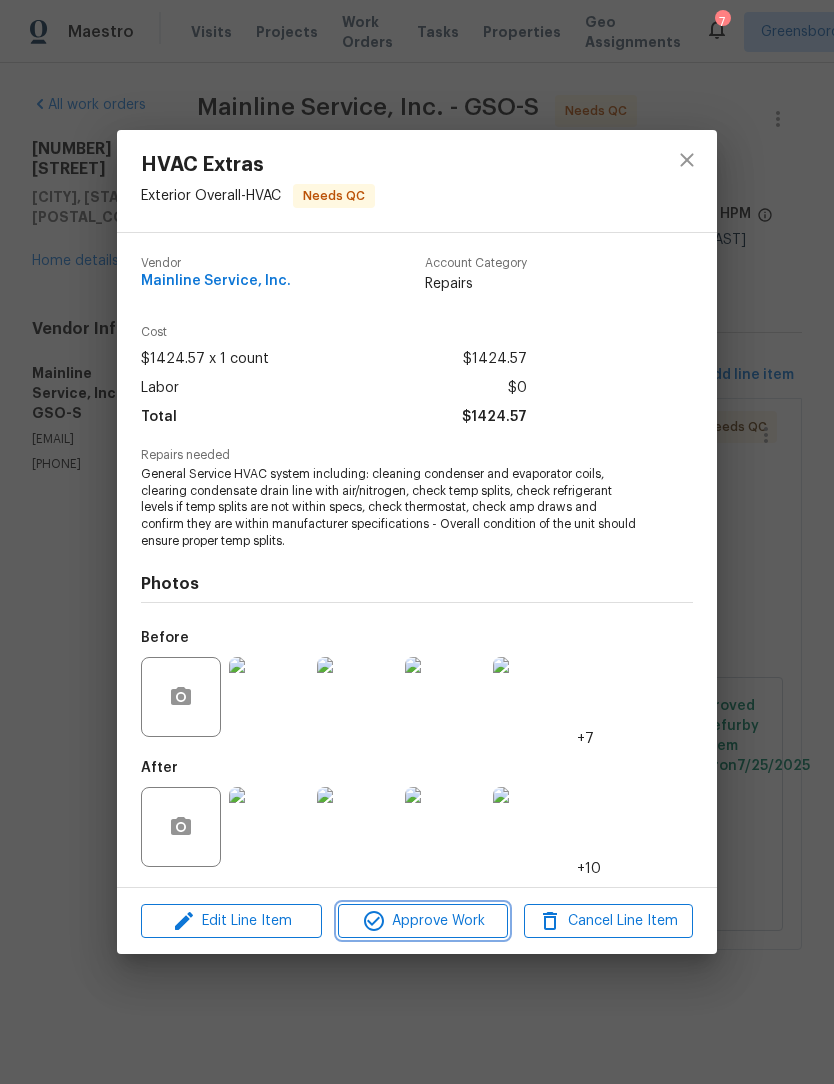 click on "Approve Work" at bounding box center (422, 921) 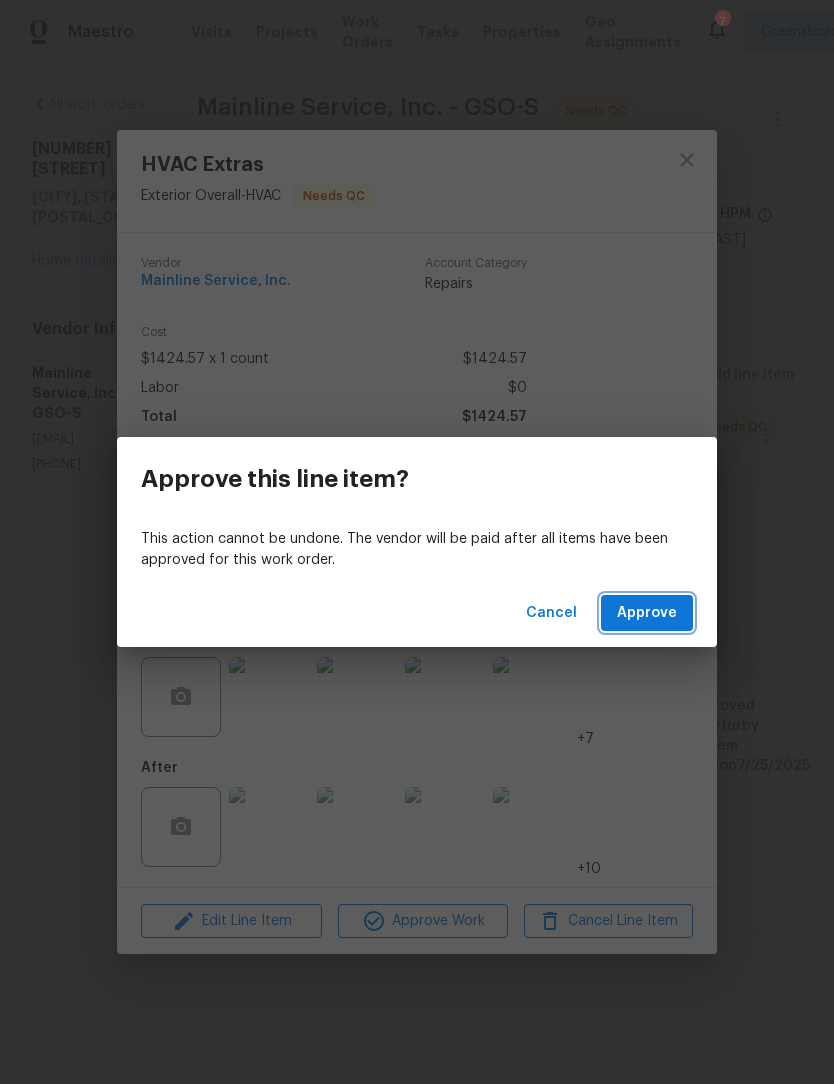 click on "Approve" at bounding box center (647, 613) 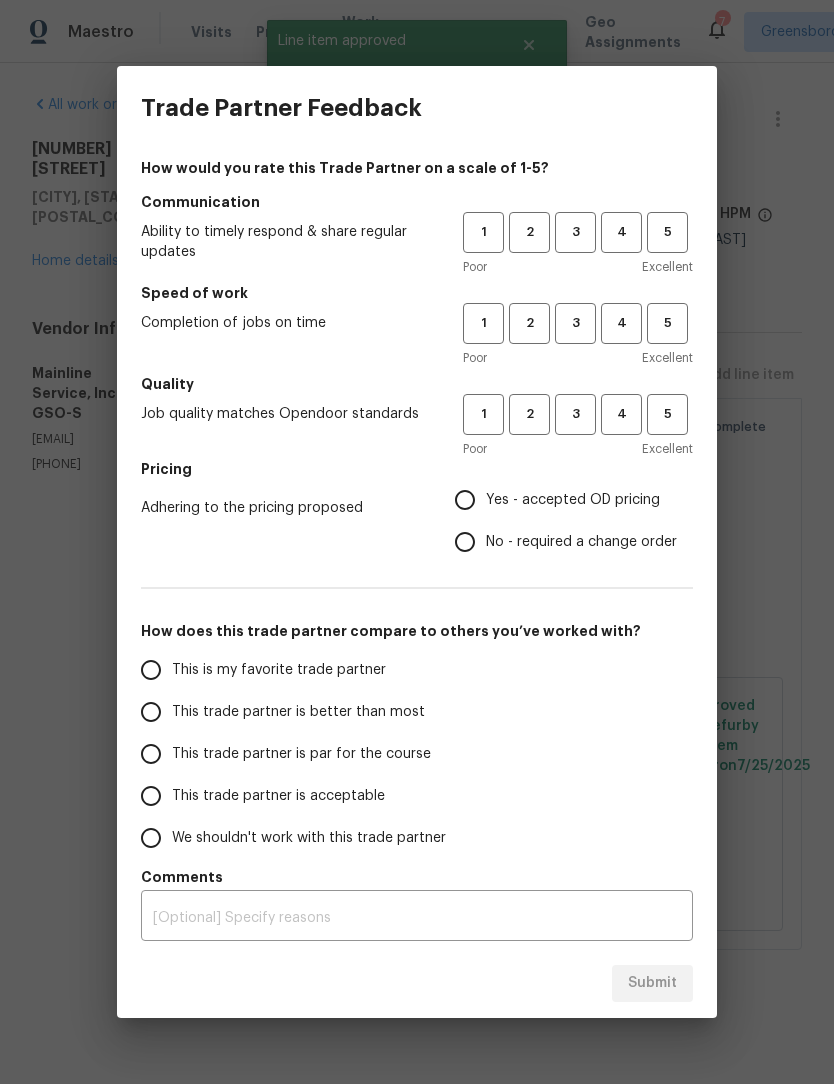 click on "Communication" at bounding box center (417, 202) 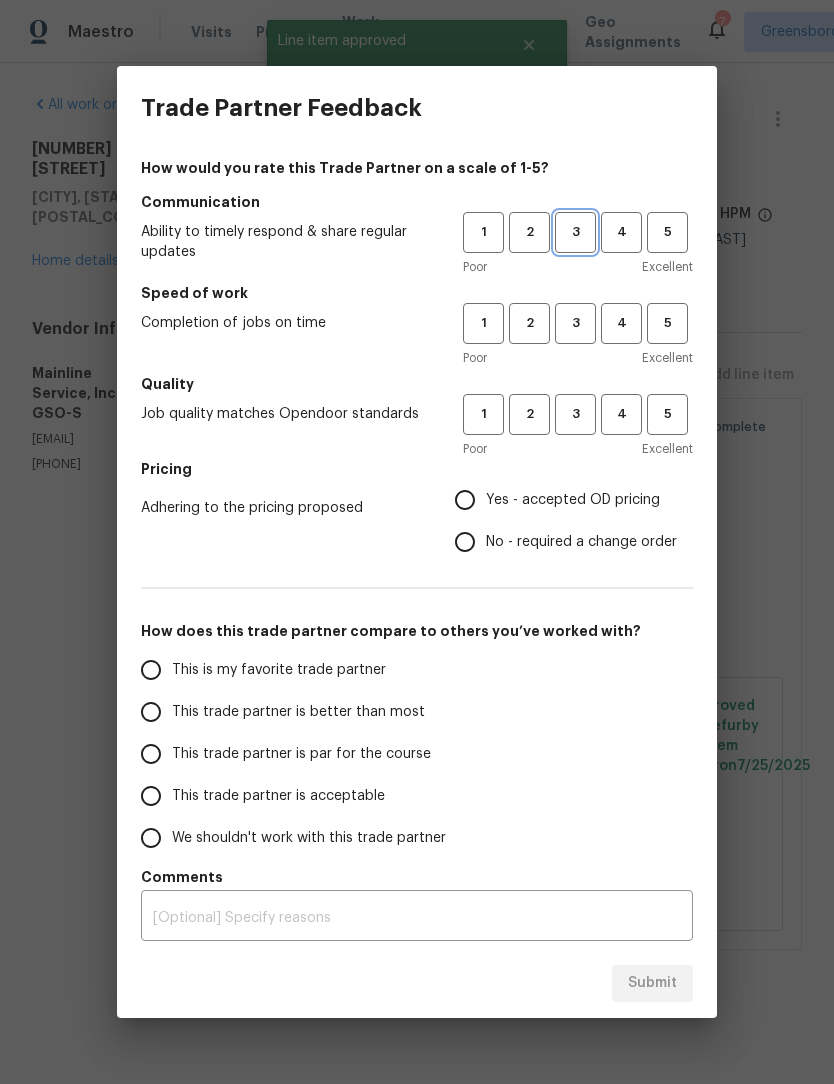 click on "3" at bounding box center (575, 232) 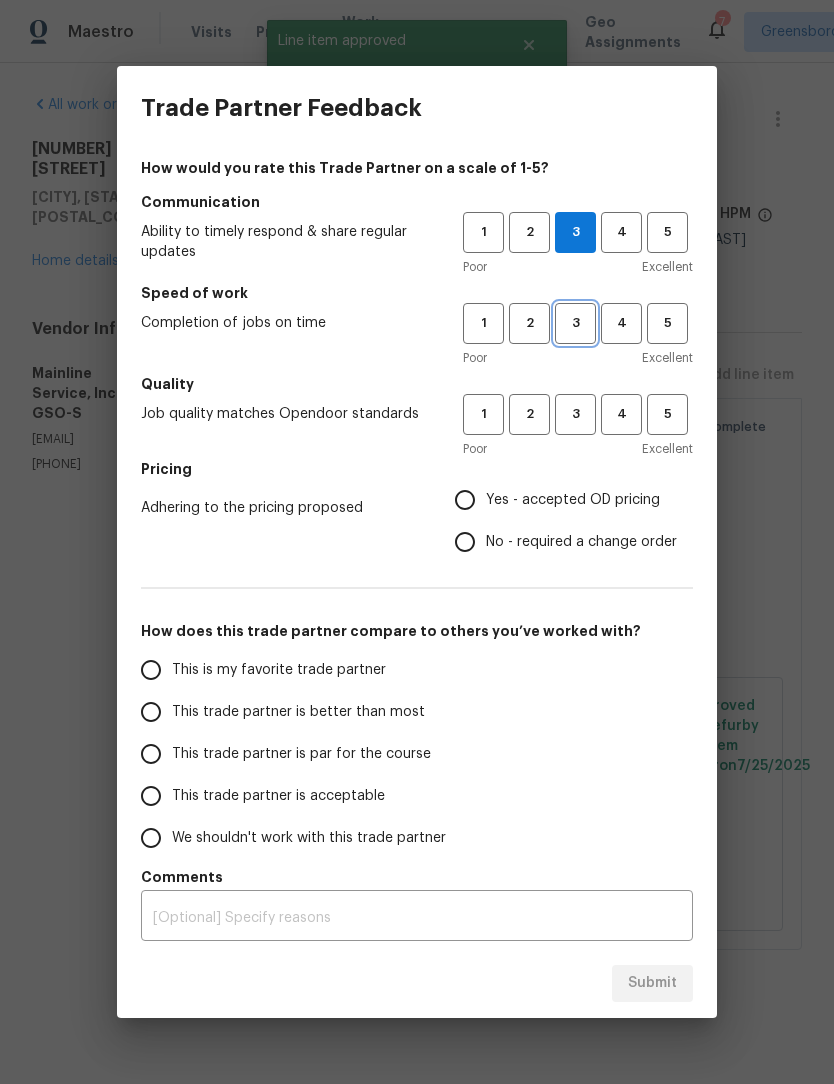 click on "3" at bounding box center (575, 323) 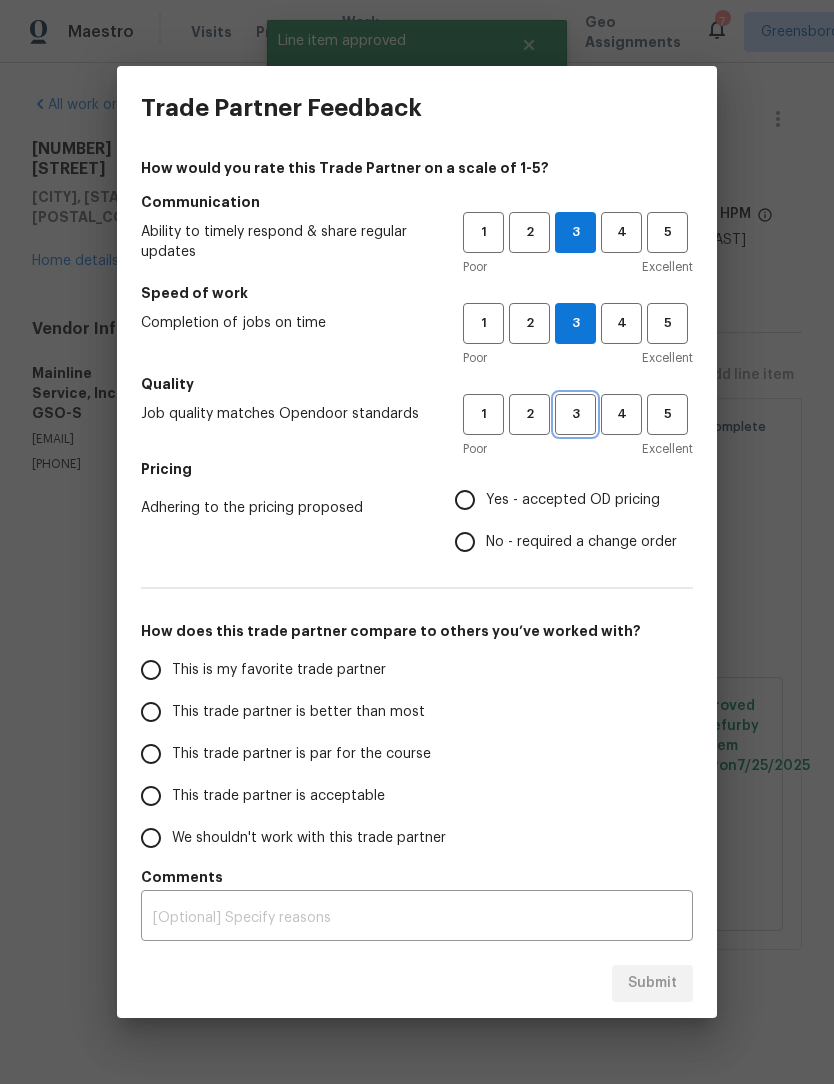 click on "3" at bounding box center [575, 414] 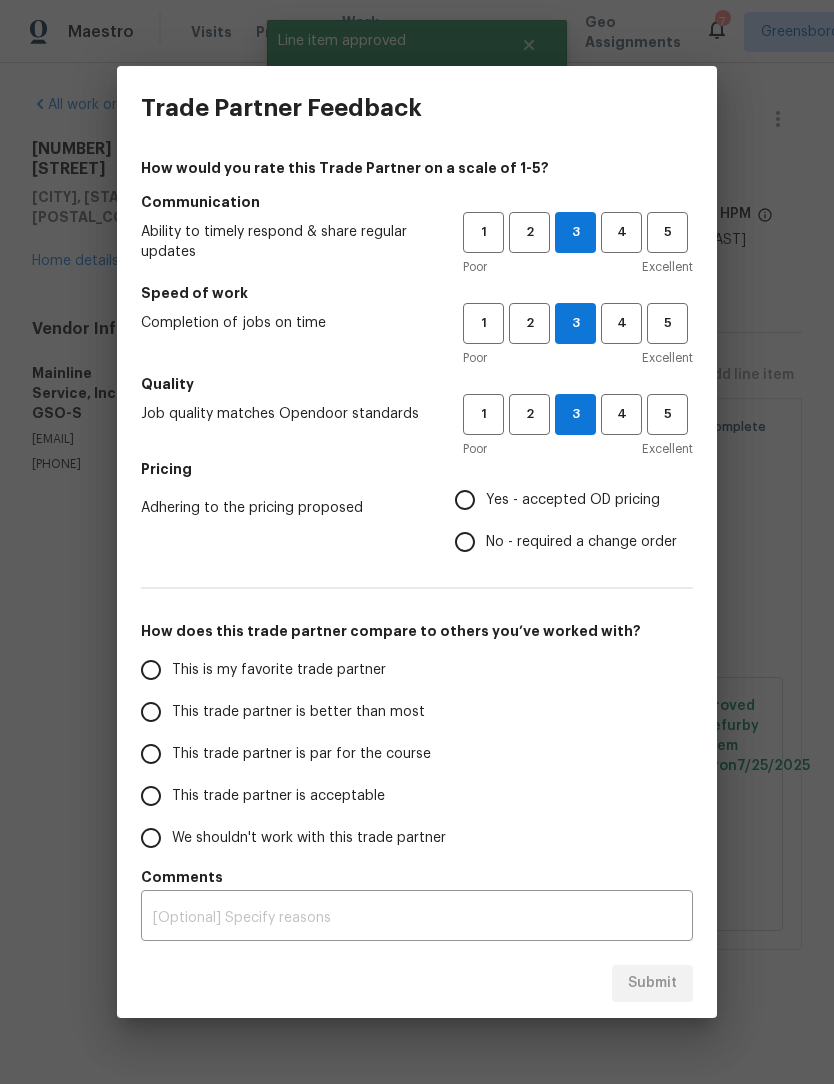click on "Yes - accepted OD pricing" at bounding box center (465, 500) 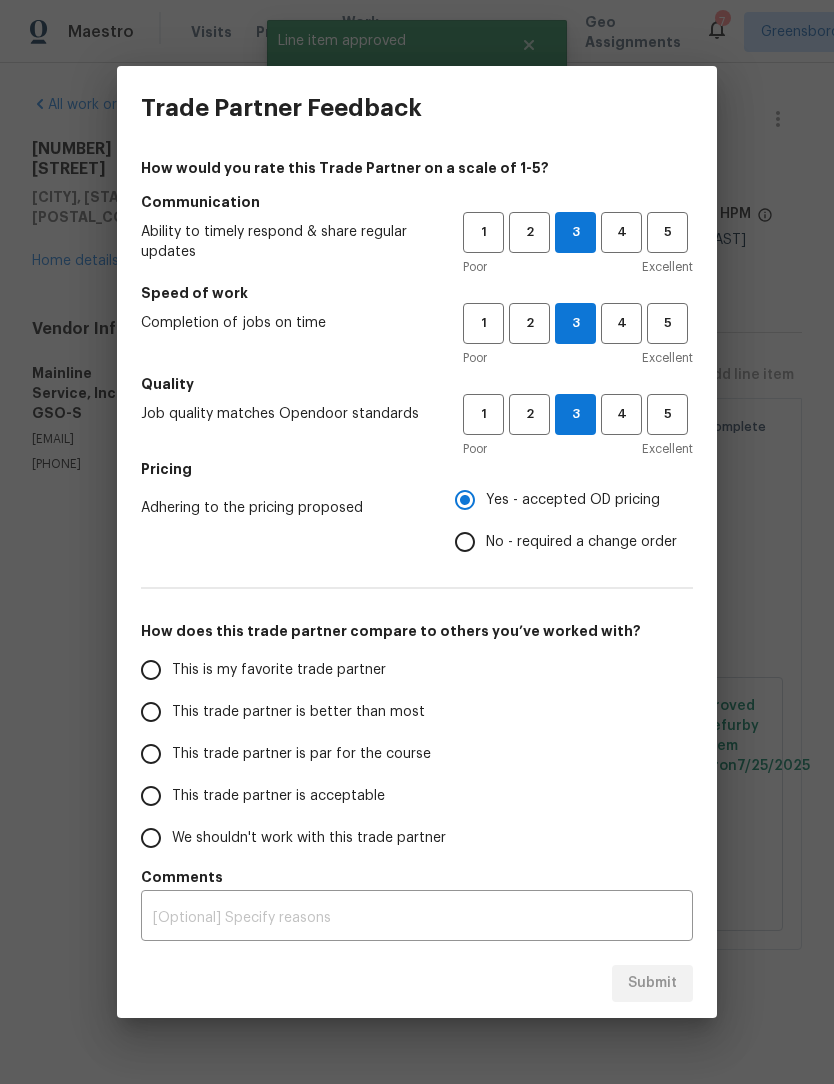 click on "This trade partner is par for the course" at bounding box center [151, 754] 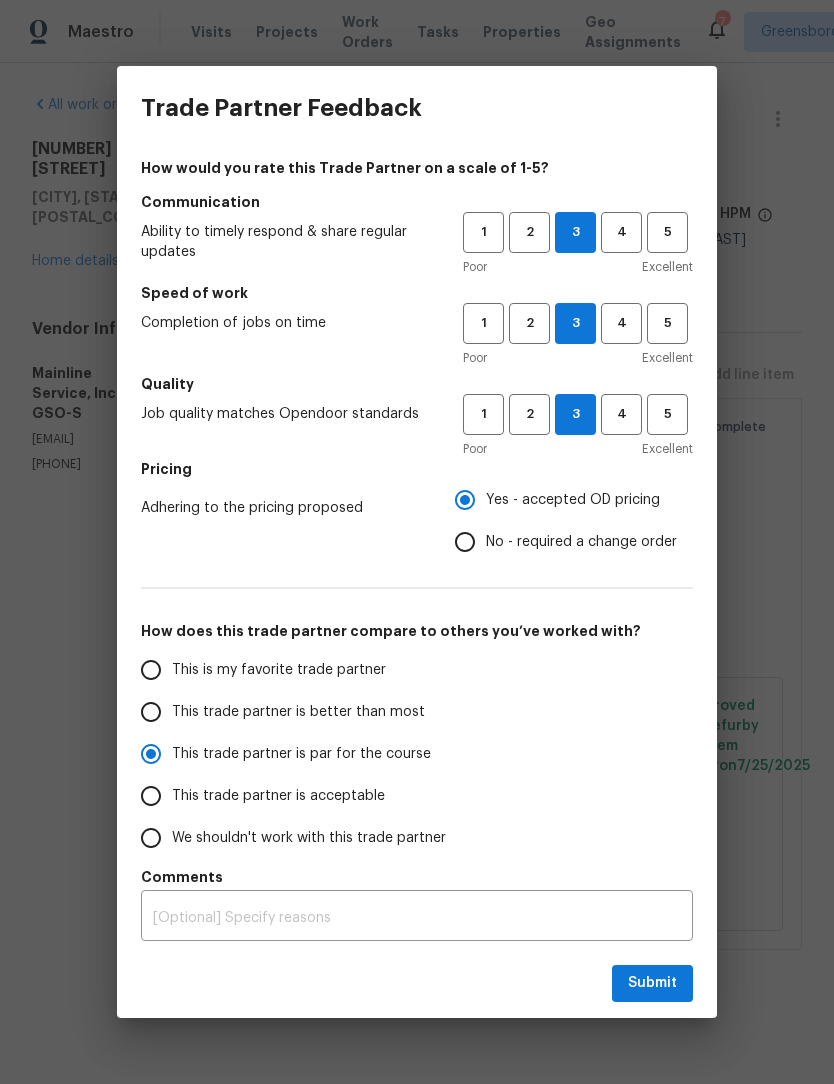 click on "This trade partner is acceptable" at bounding box center (288, 796) 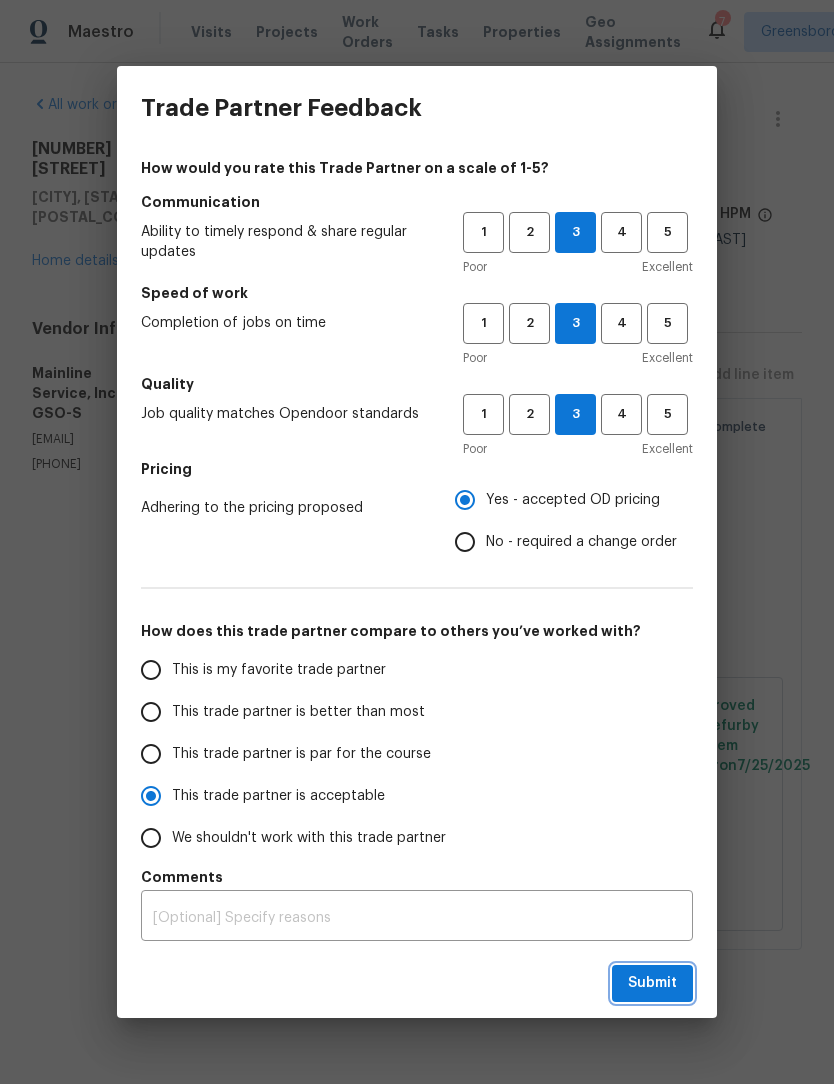 click on "Submit" at bounding box center [652, 983] 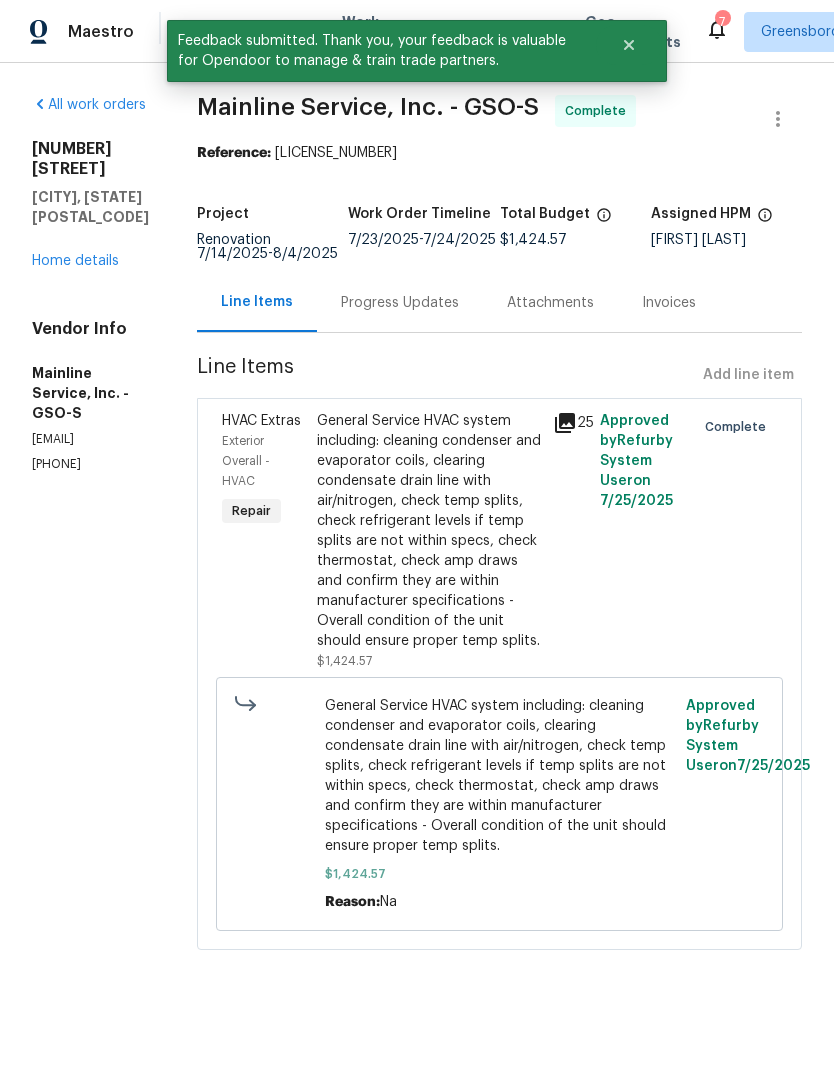 click on "Home details" at bounding box center (75, 261) 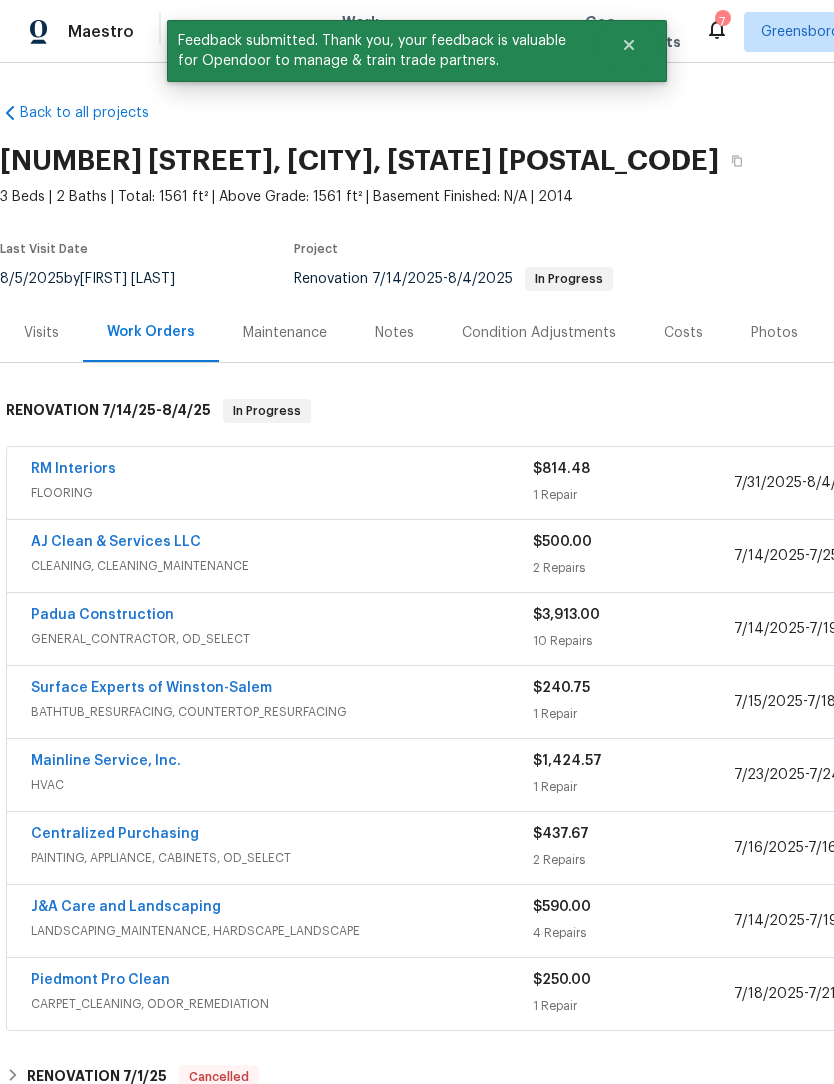 click on "RM Interiors" at bounding box center [73, 469] 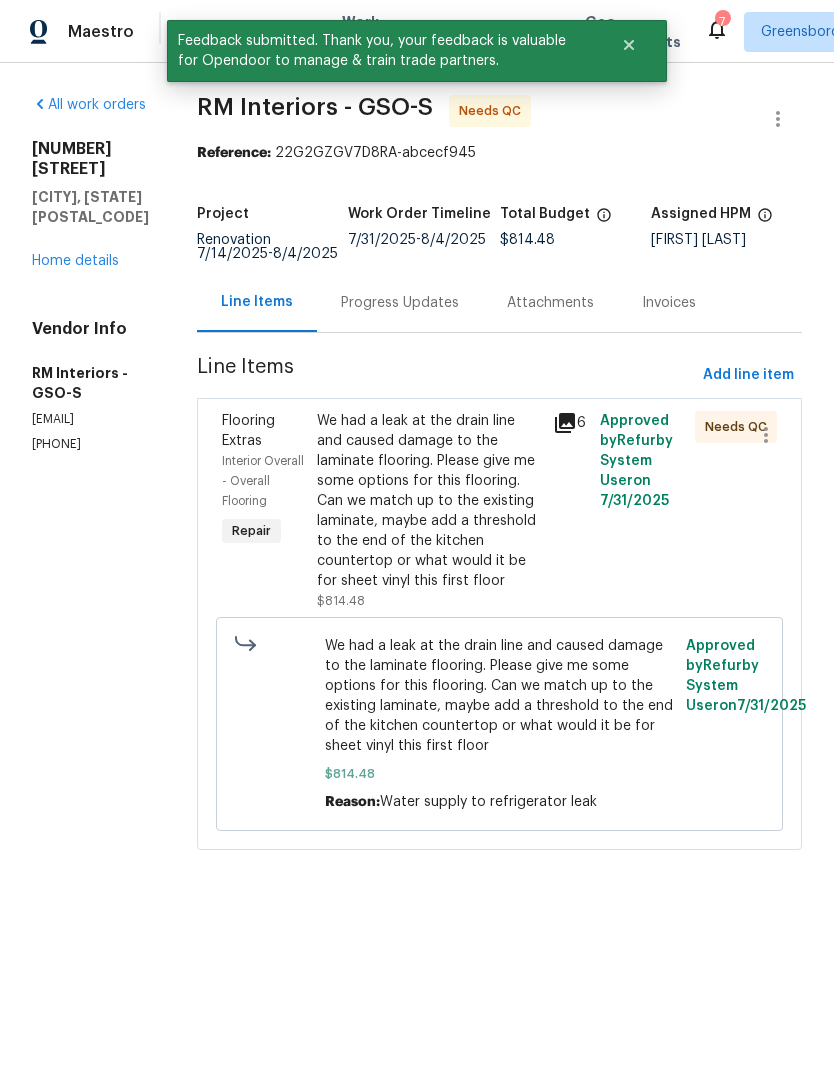 click on "We had a leak at the drain line and caused damage to the laminate flooring. Please give me some options for this flooring. Can we match up to the existing laminate, maybe add a threshold to the end of the kitchen countertop or what would it be for sheet vinyl this first floor" at bounding box center (429, 501) 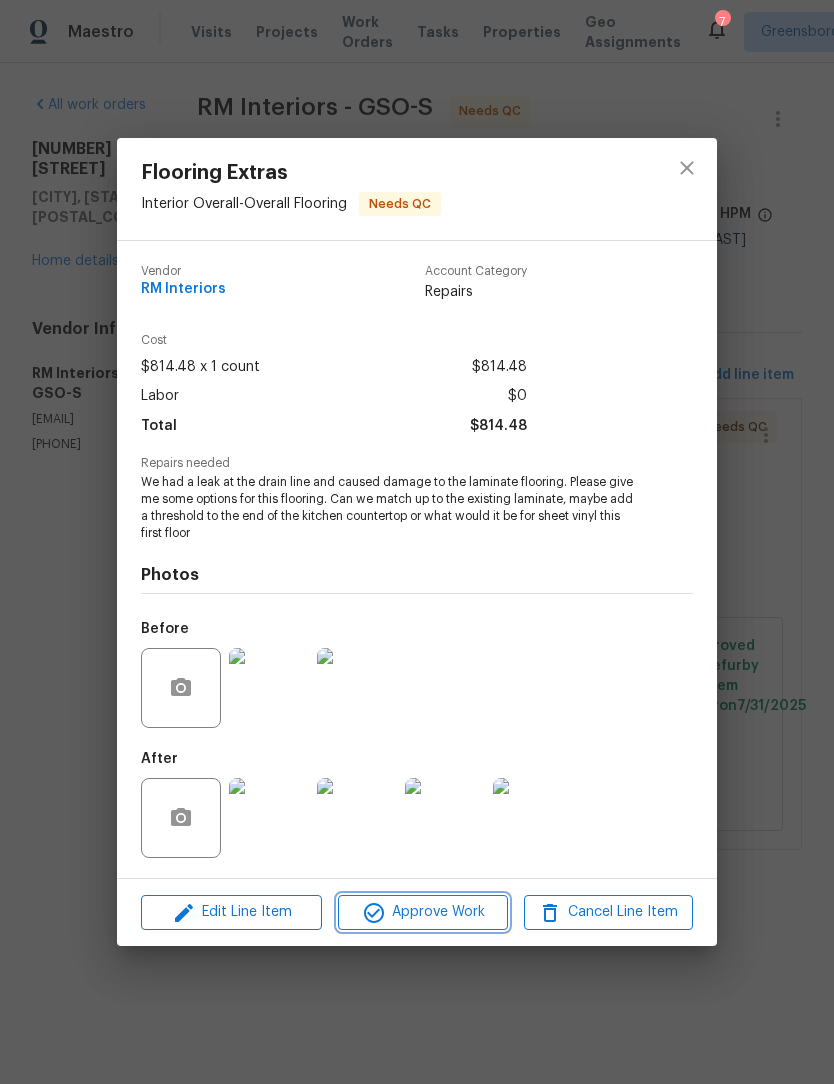 click on "Approve Work" at bounding box center [422, 912] 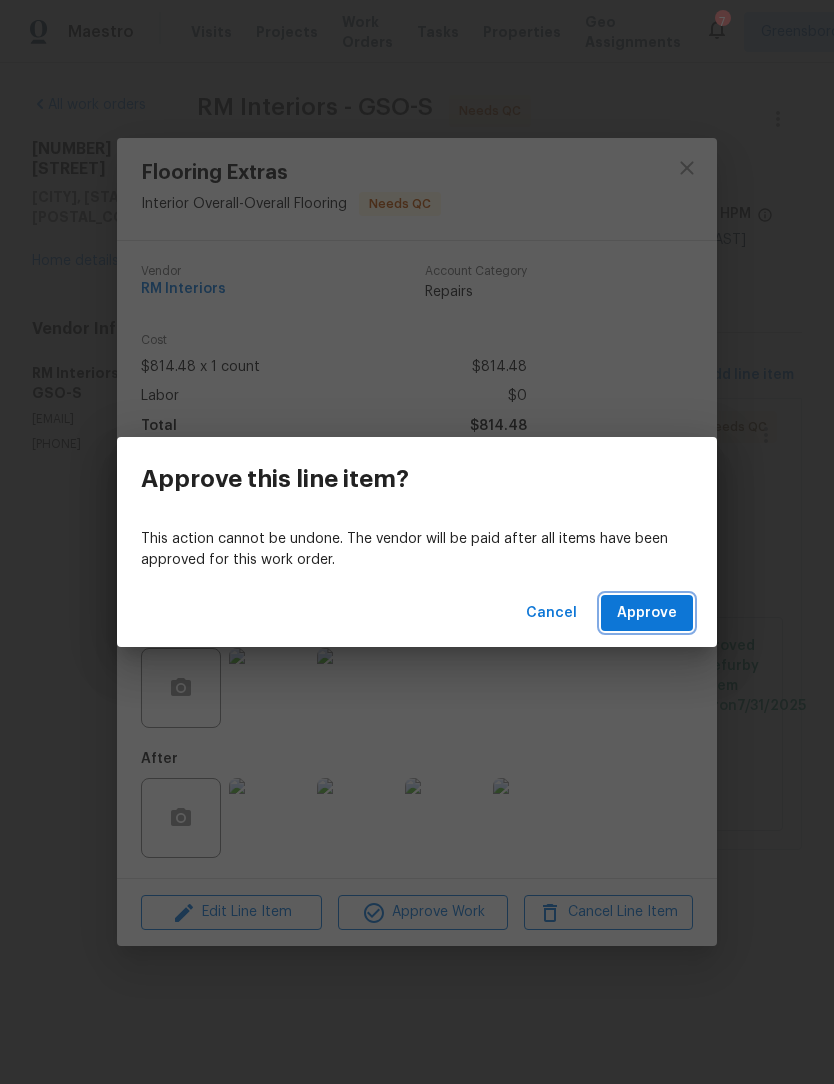 click on "Approve" at bounding box center (647, 613) 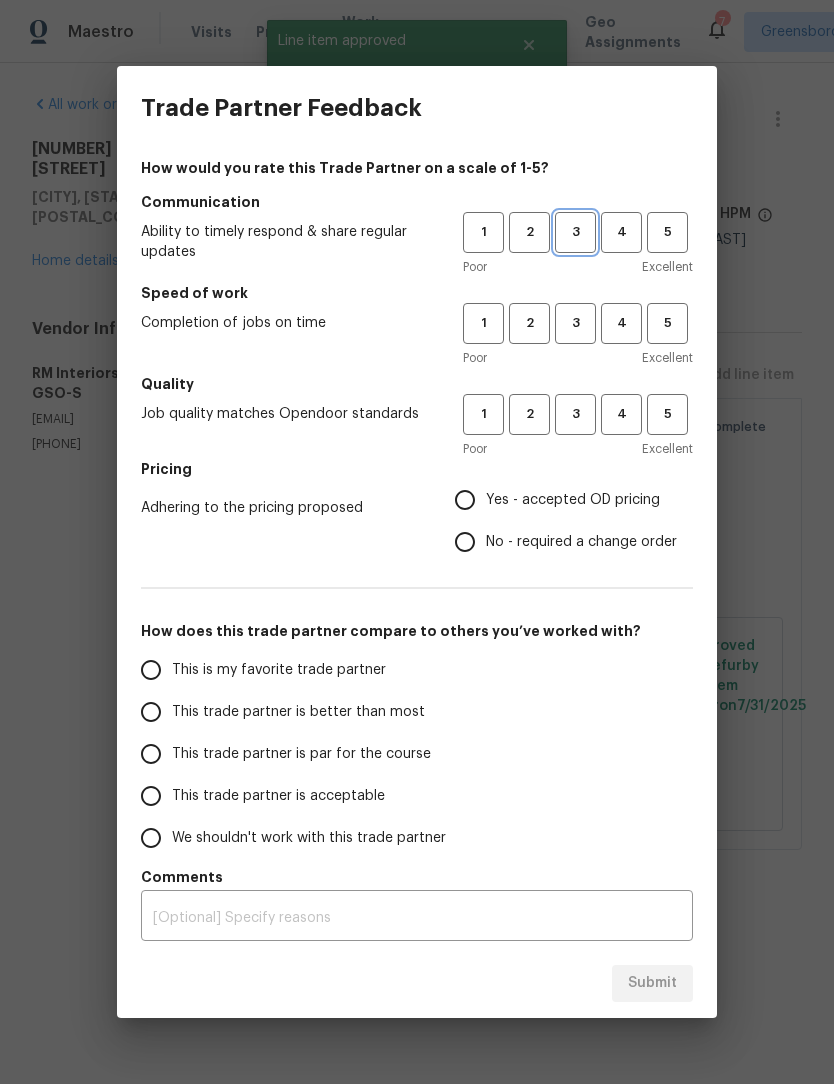 click on "3" at bounding box center [575, 232] 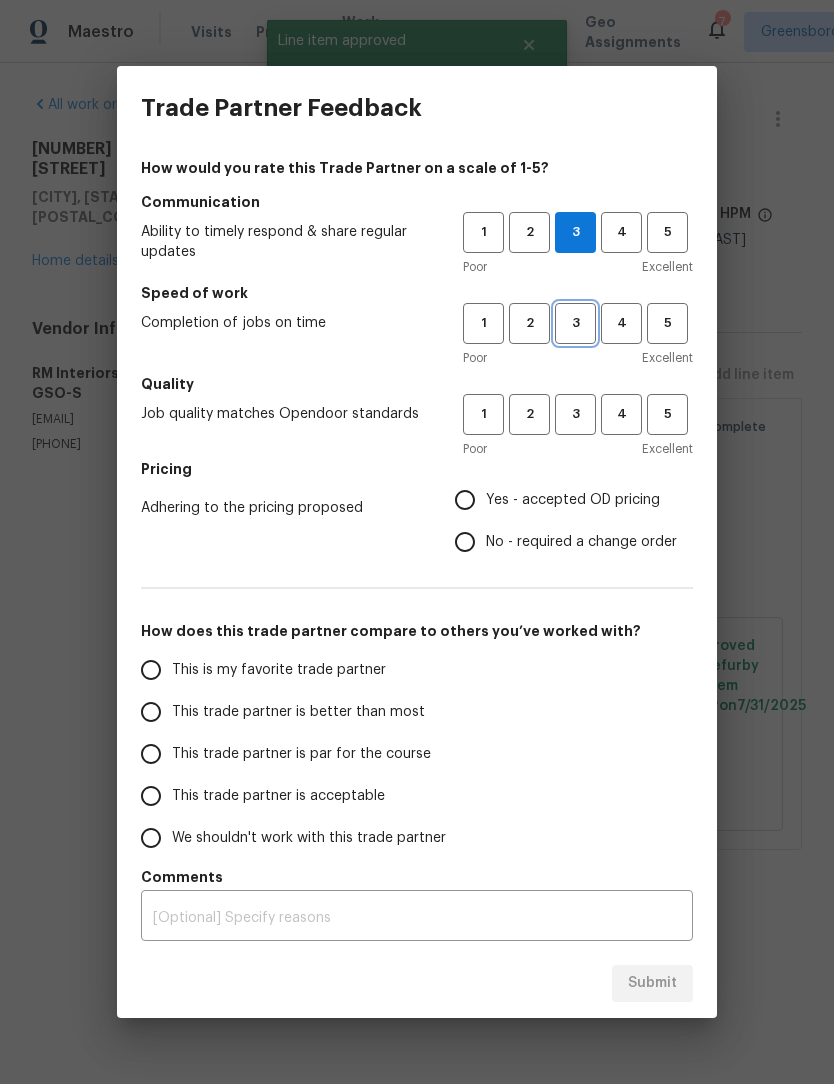 click on "3" at bounding box center (575, 323) 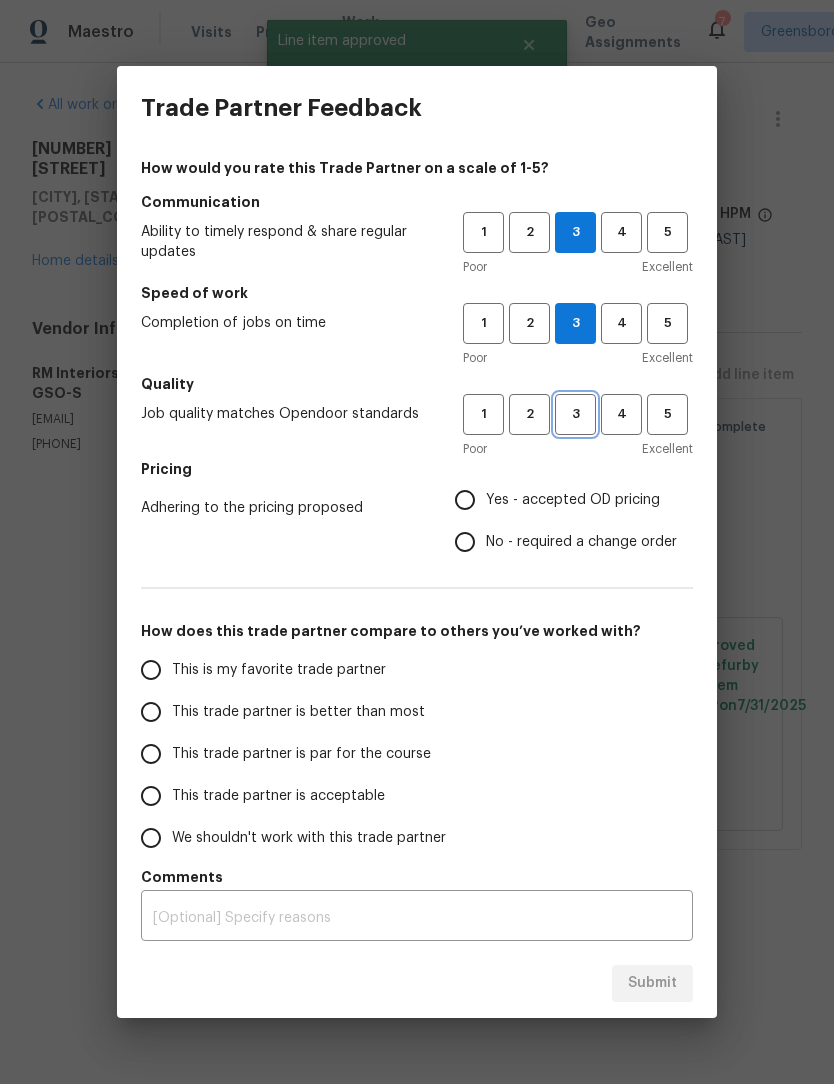 click on "3" at bounding box center [575, 414] 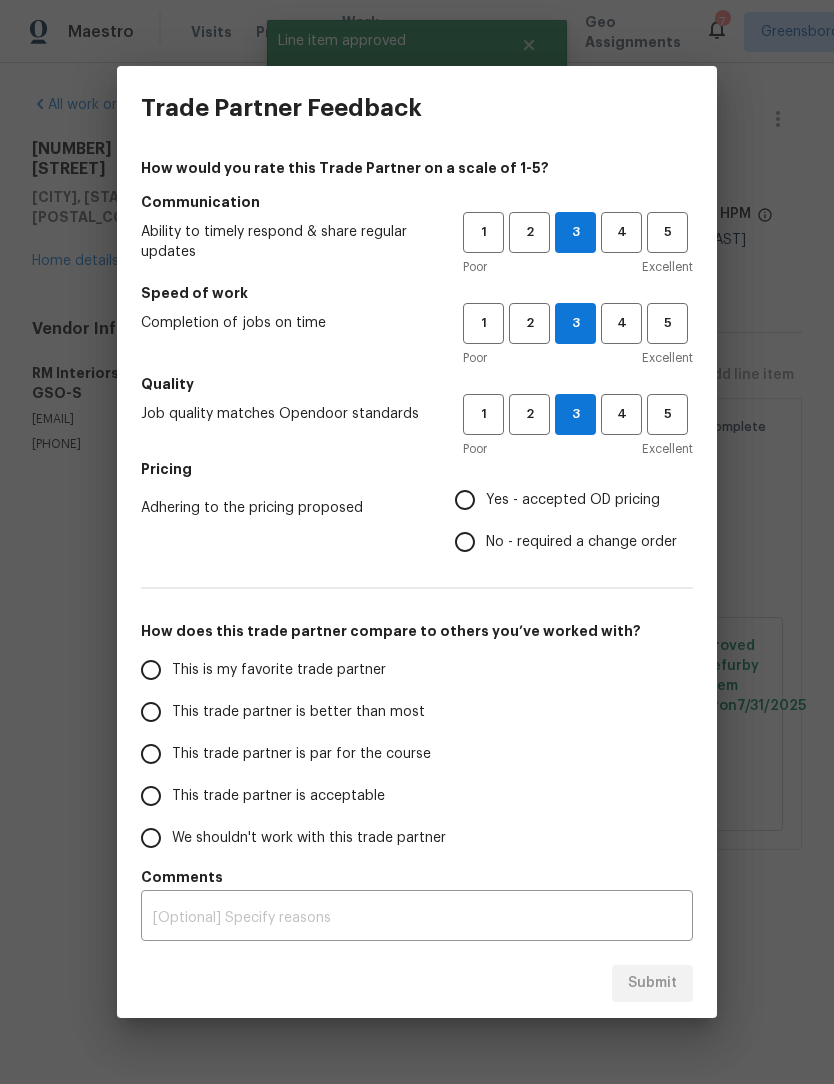 click on "Yes - accepted OD pricing" at bounding box center [465, 500] 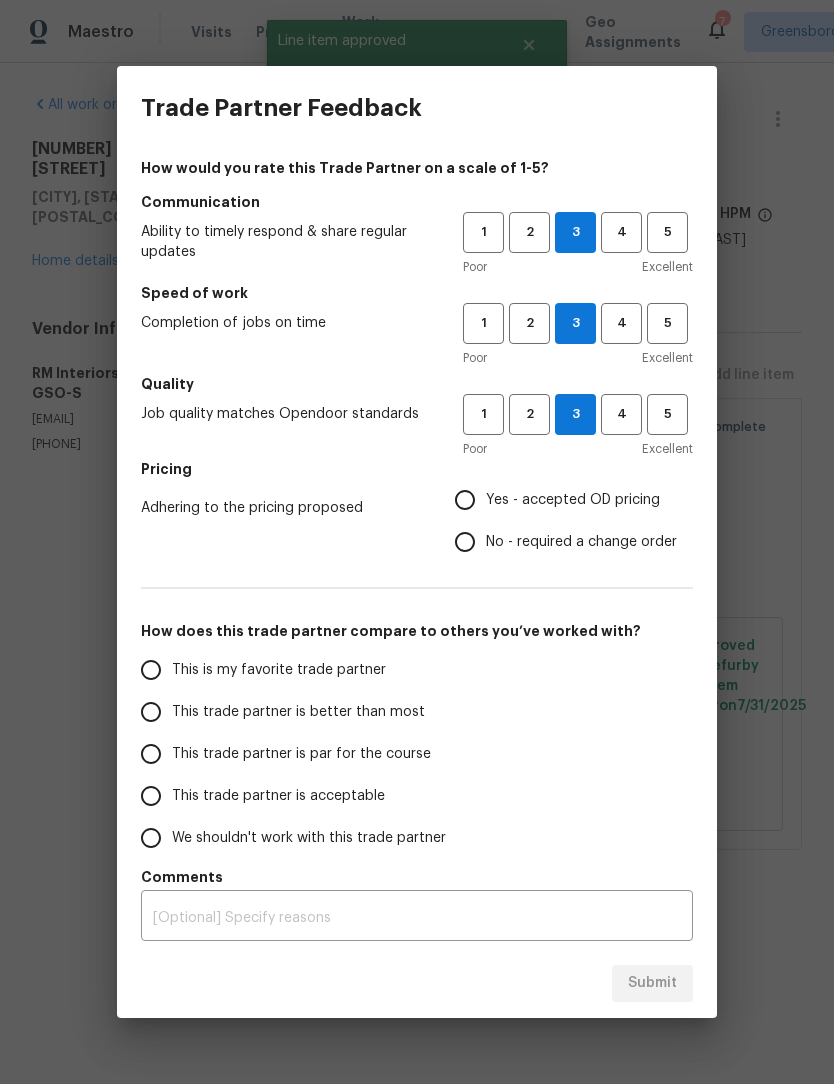 radio on "true" 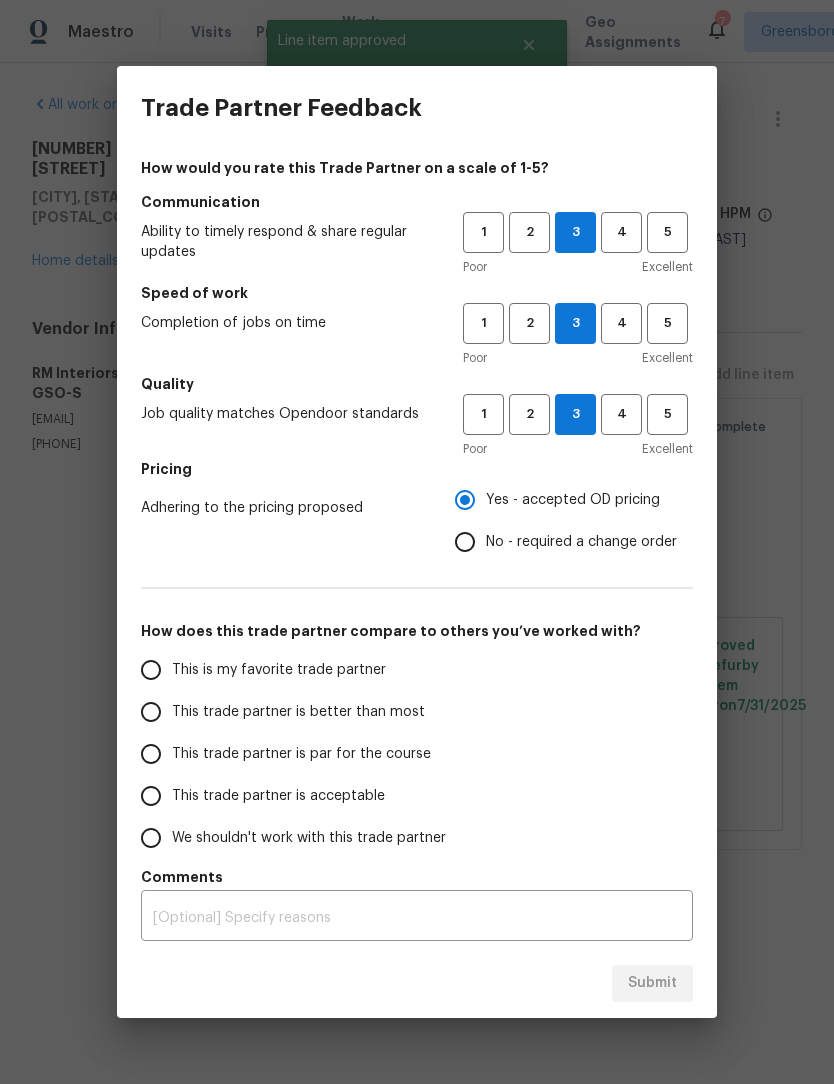 click on "This trade partner is better than most" at bounding box center [151, 712] 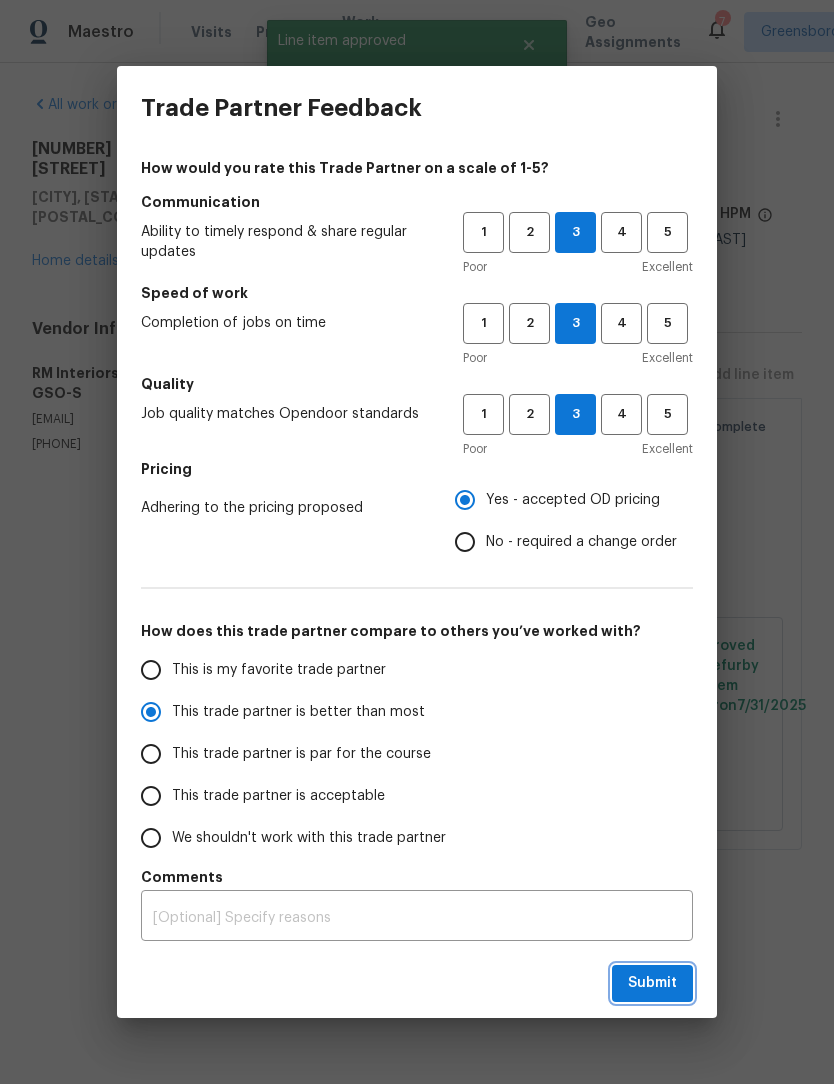 click on "Submit" at bounding box center [652, 983] 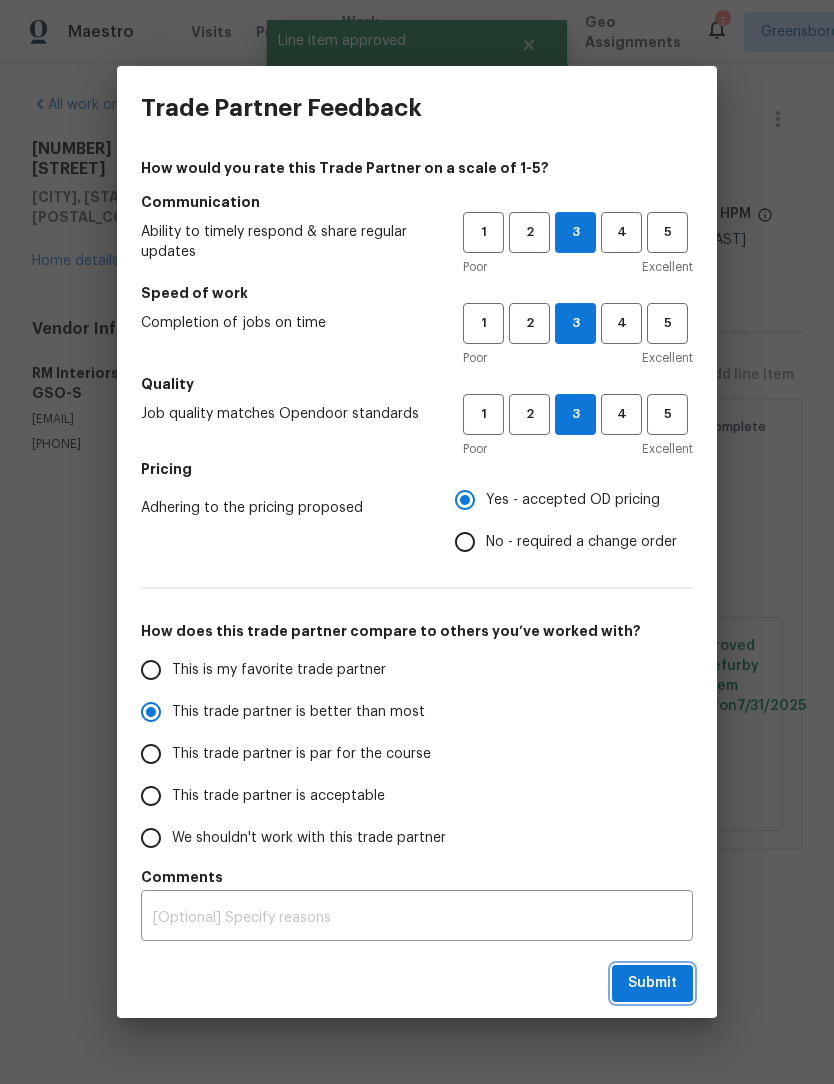 radio on "true" 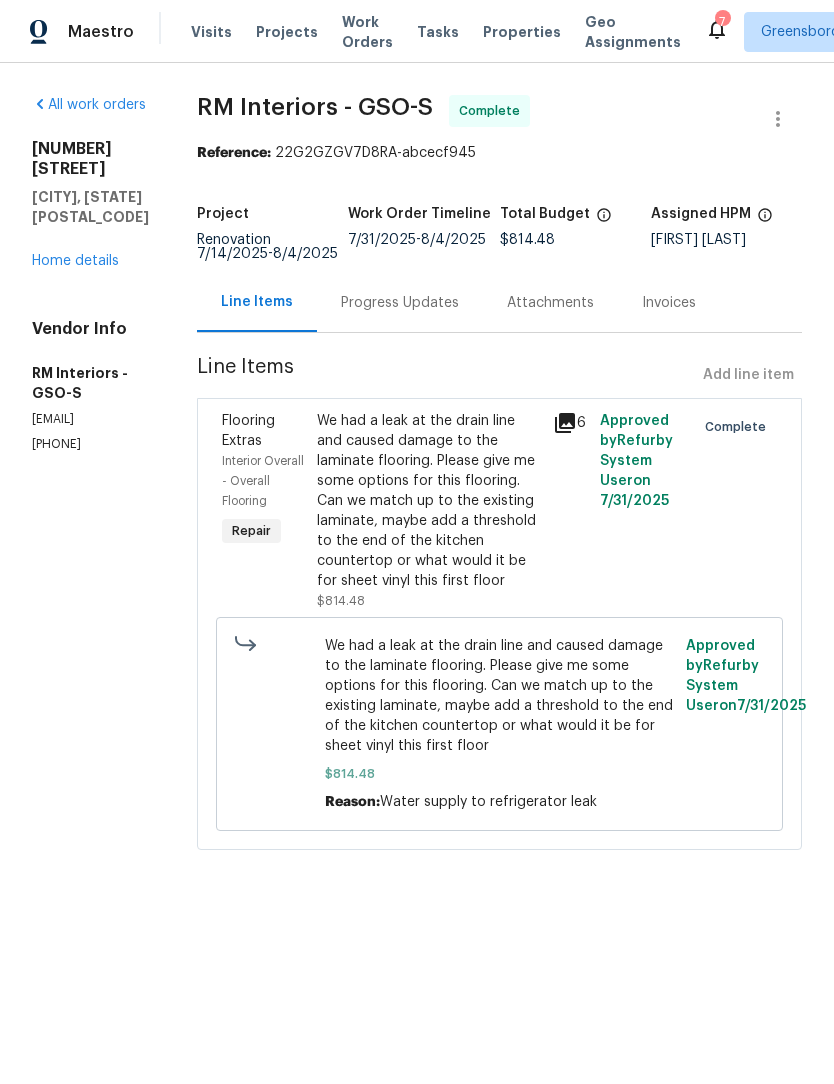 radio on "false" 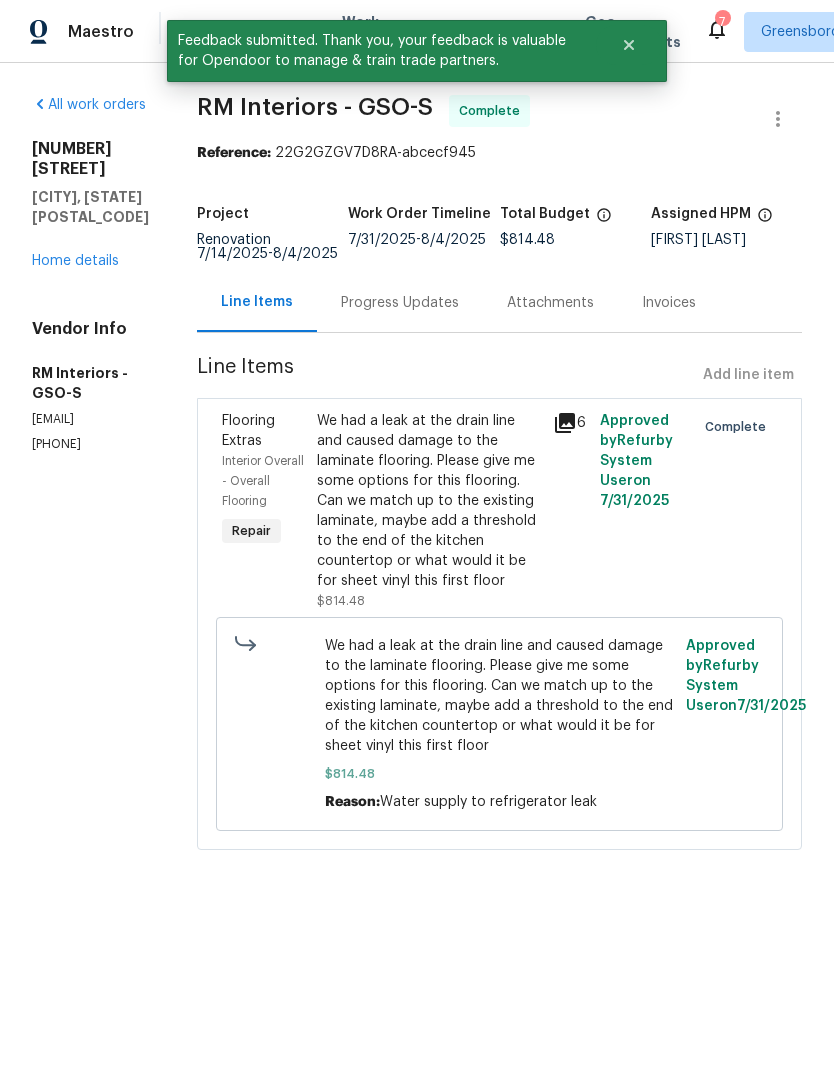 click on "Home details" at bounding box center [75, 261] 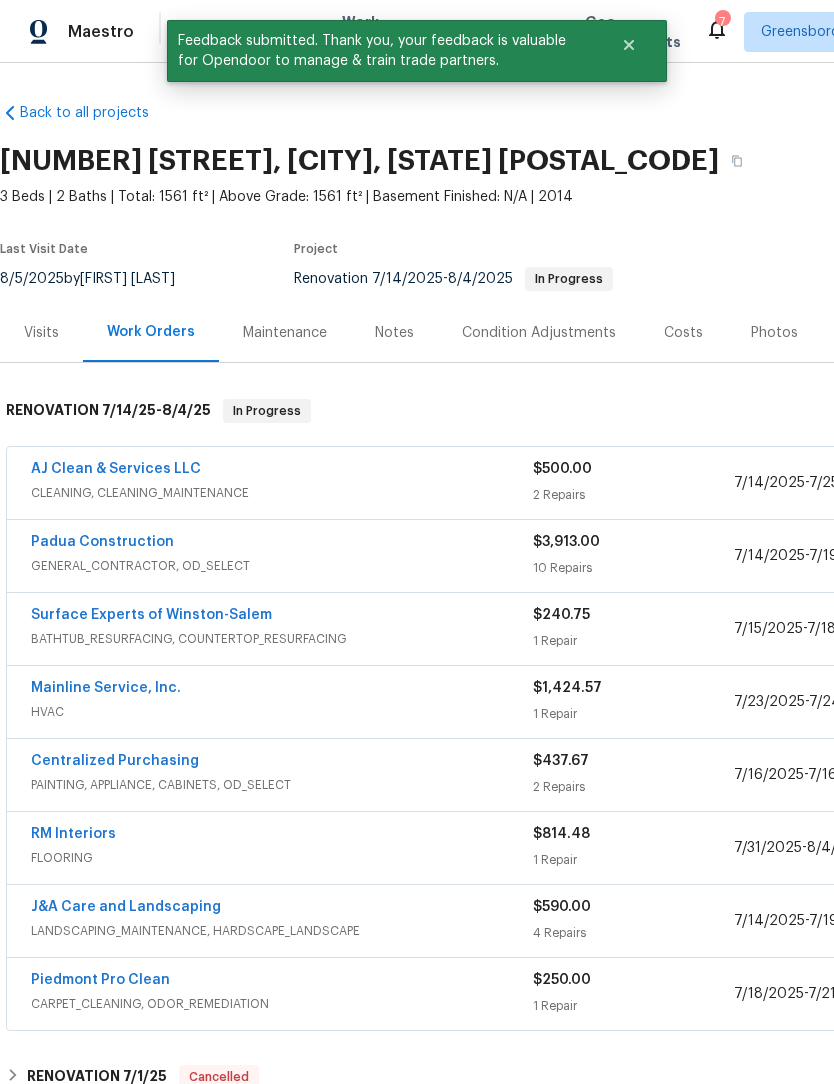 scroll, scrollTop: 0, scrollLeft: 0, axis: both 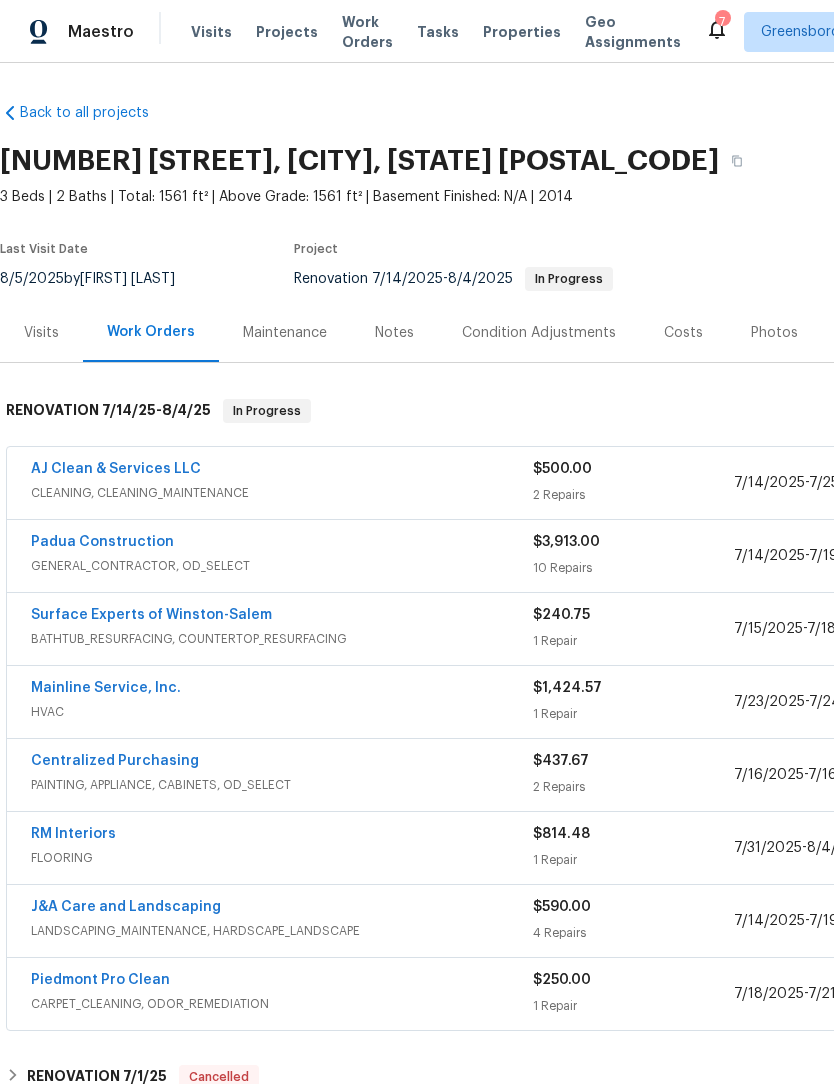 click on "AJ Clean & Services LLC" at bounding box center [116, 469] 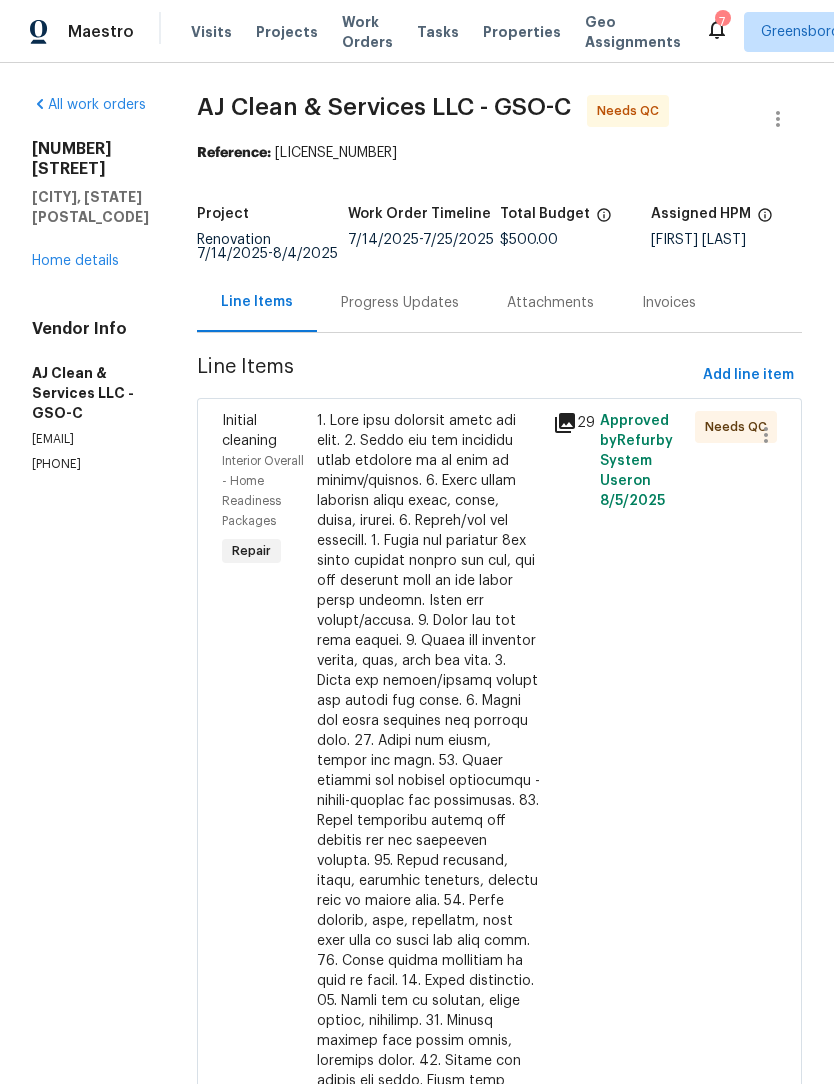 click at bounding box center (429, 851) 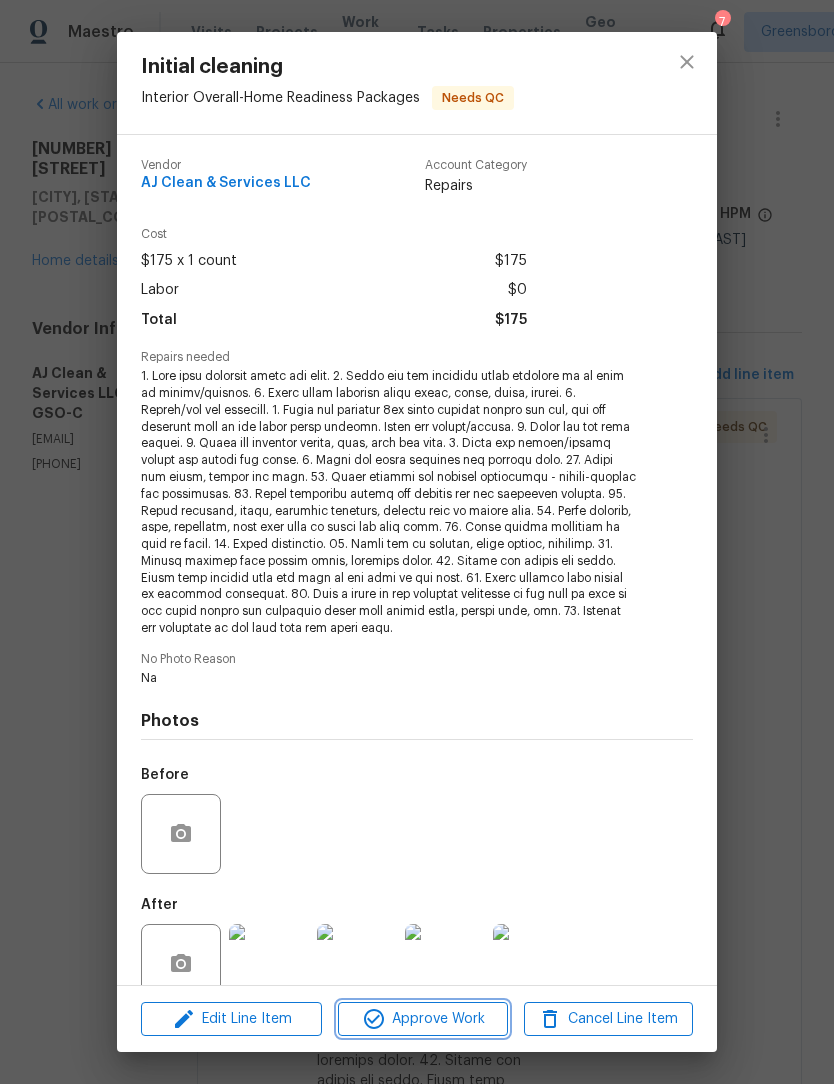 click on "Approve Work" at bounding box center (422, 1019) 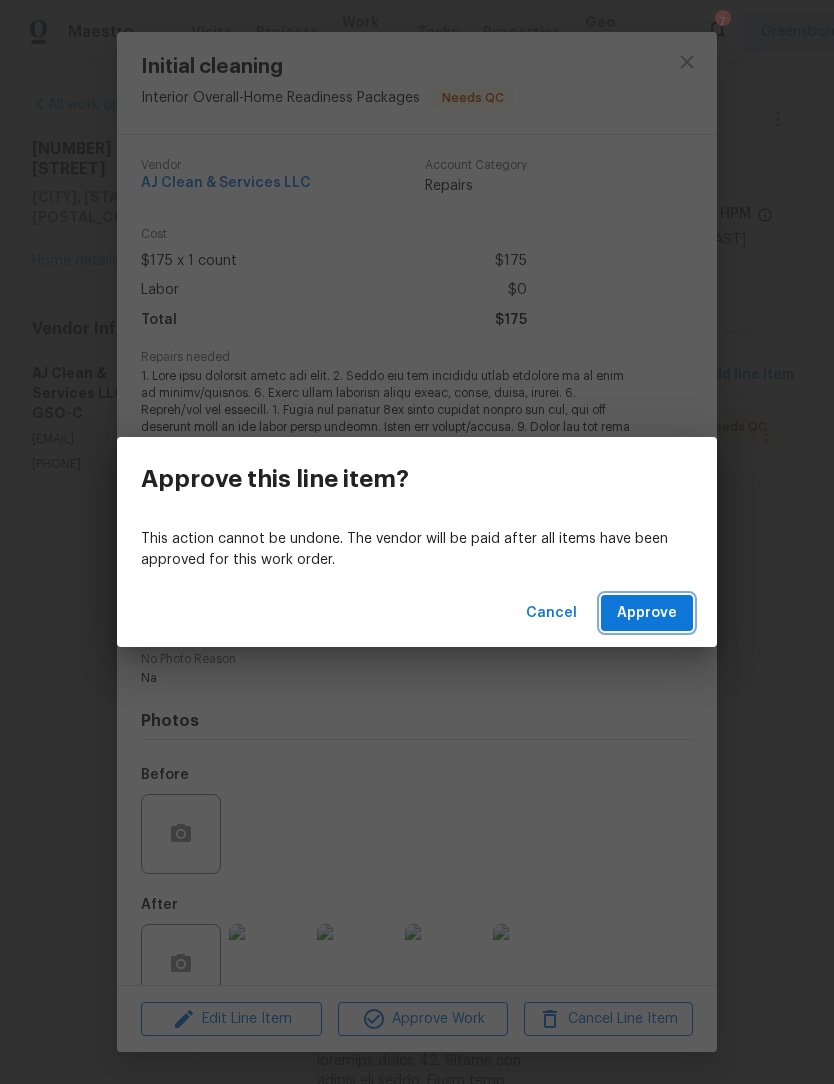 click on "Approve" at bounding box center (647, 613) 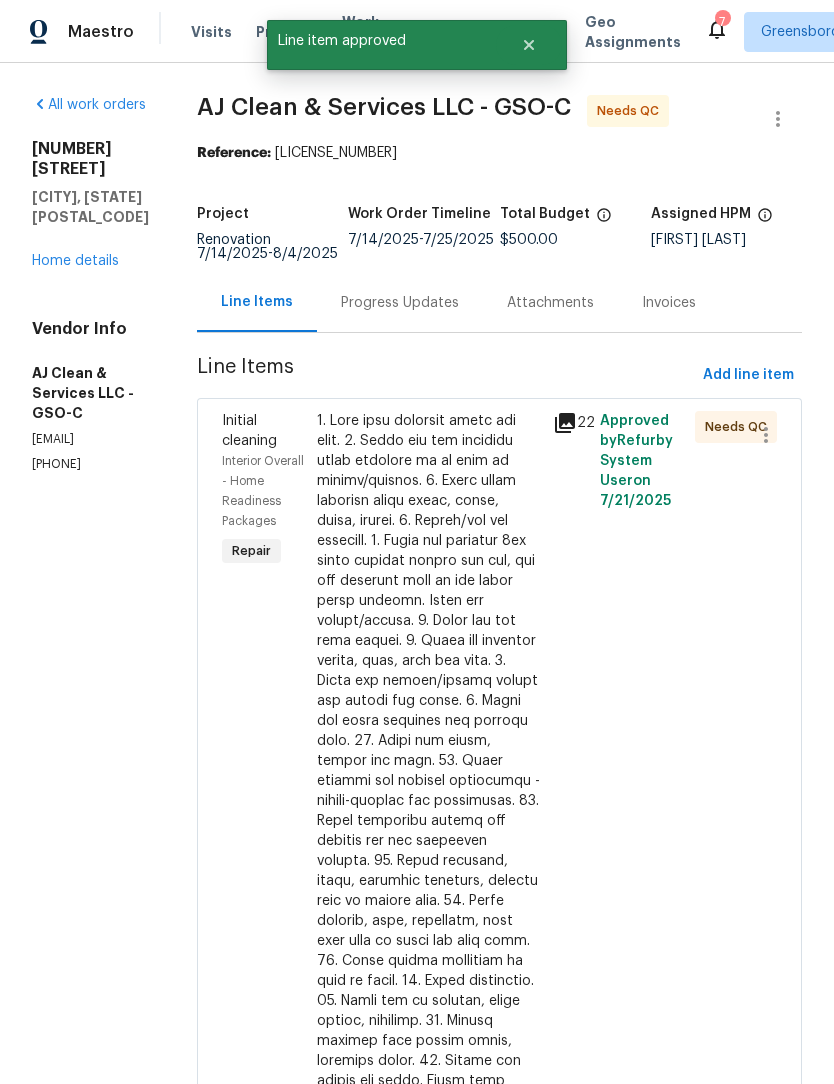 click at bounding box center (429, 851) 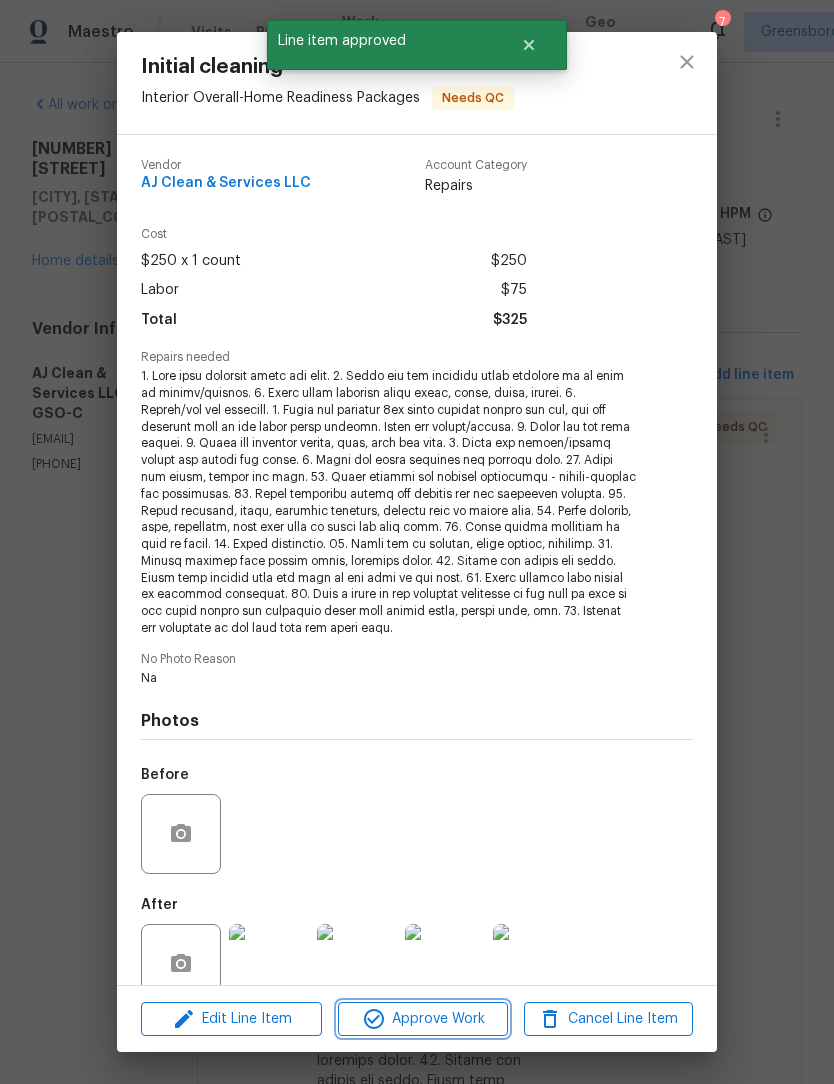 click on "Approve Work" at bounding box center (422, 1019) 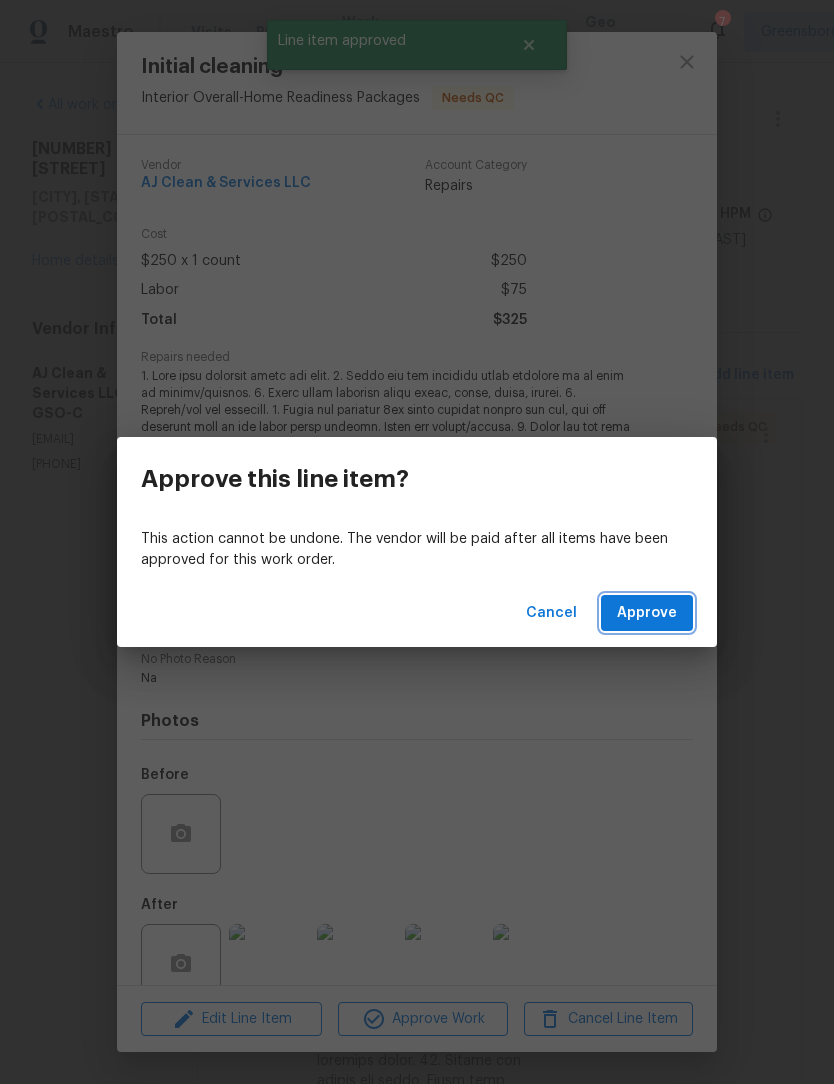 click on "Approve" at bounding box center [647, 613] 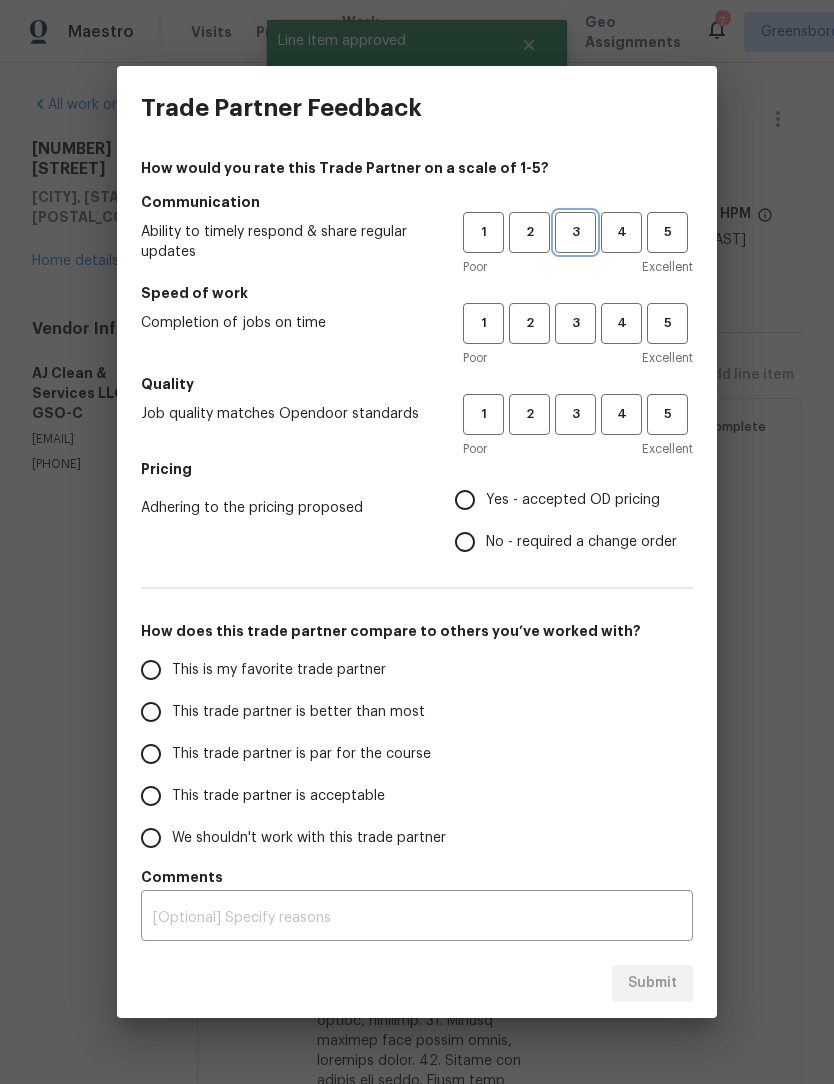 click on "3" at bounding box center [575, 232] 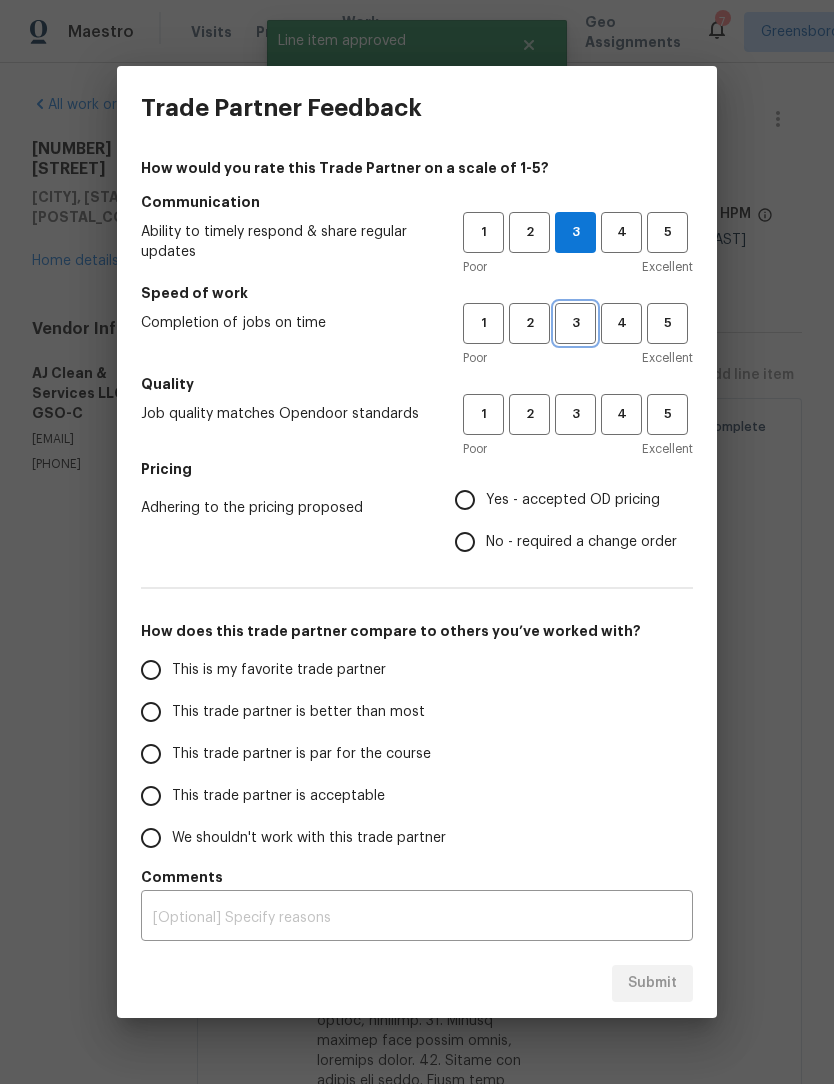 click on "3" at bounding box center (575, 323) 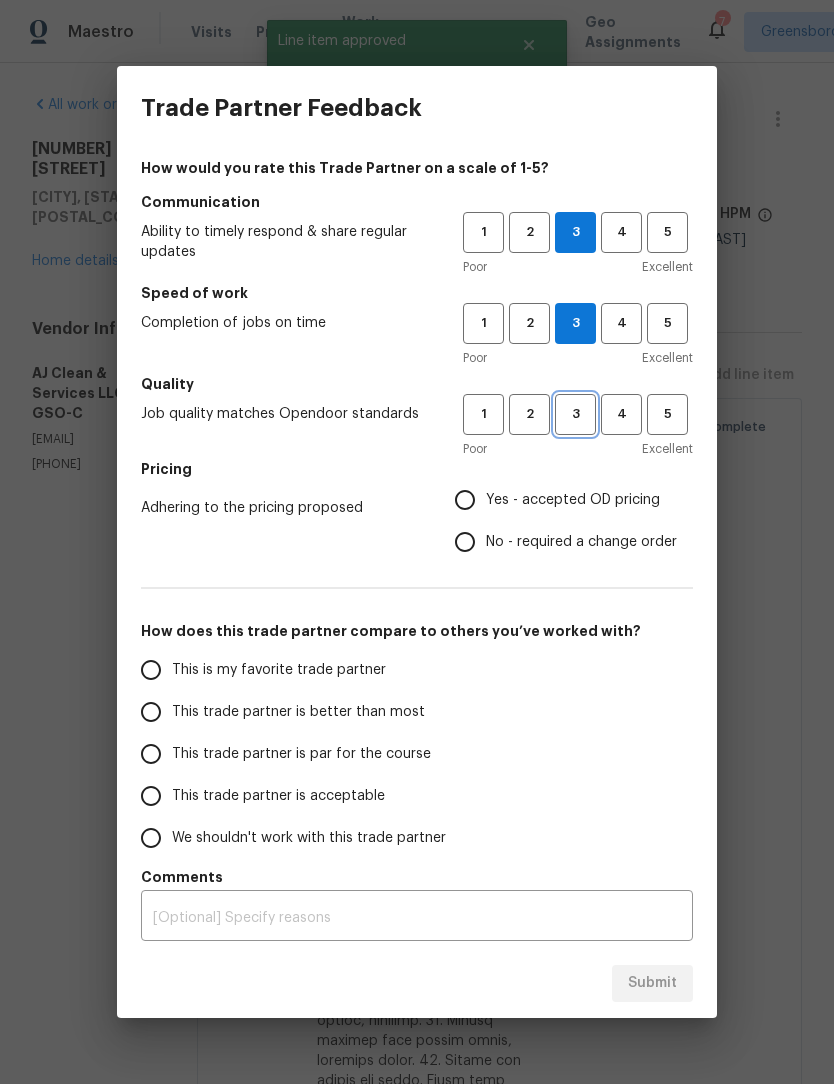 click on "3" at bounding box center [575, 414] 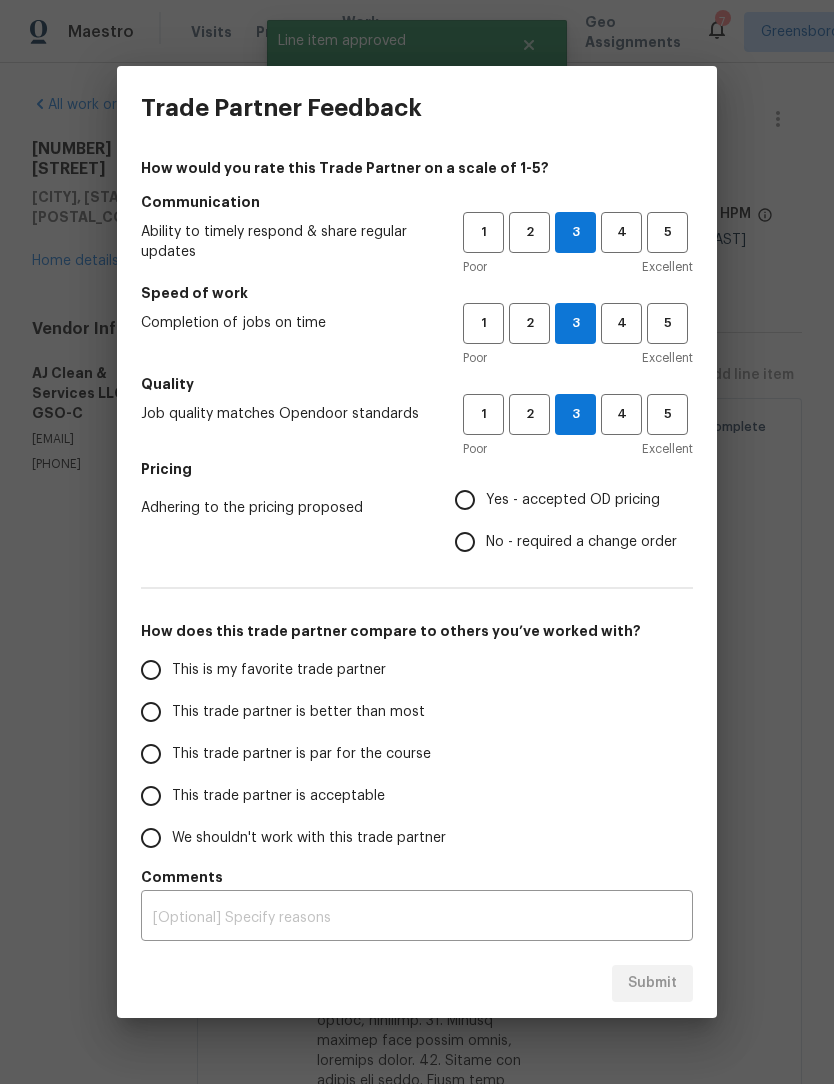 click on "Yes - accepted OD pricing" at bounding box center [465, 500] 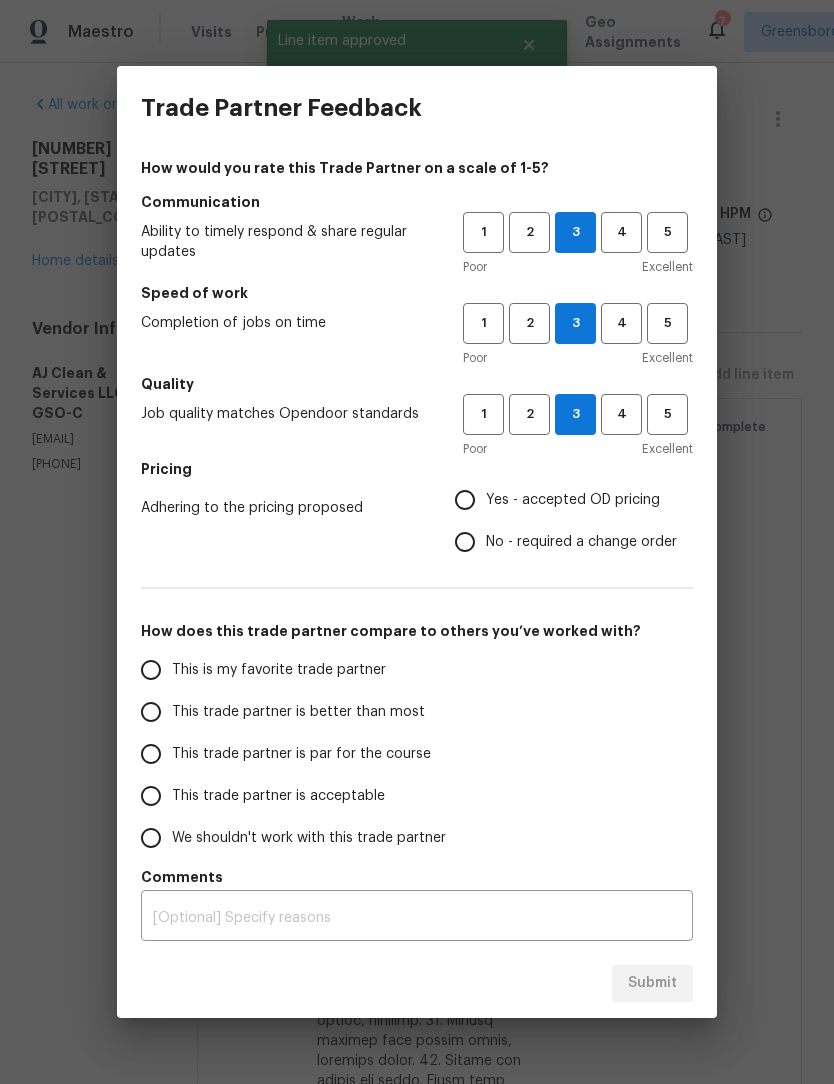 radio on "true" 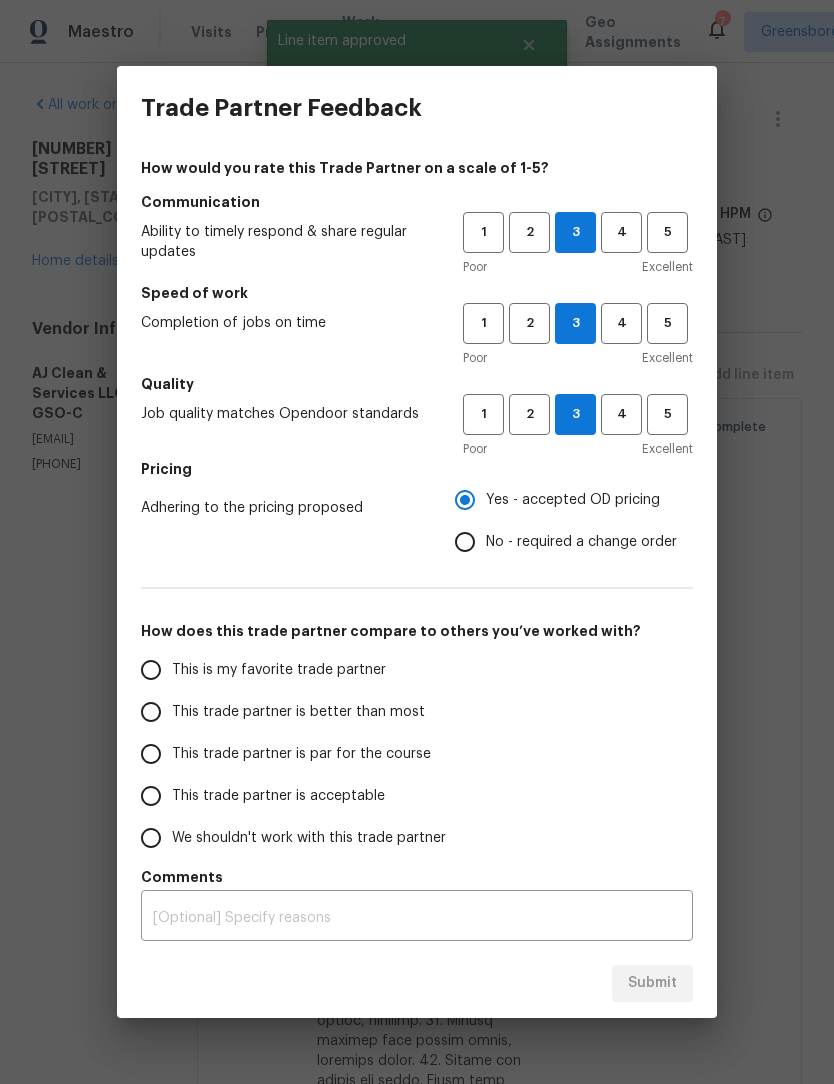 click on "This trade partner is par for the course" at bounding box center [151, 754] 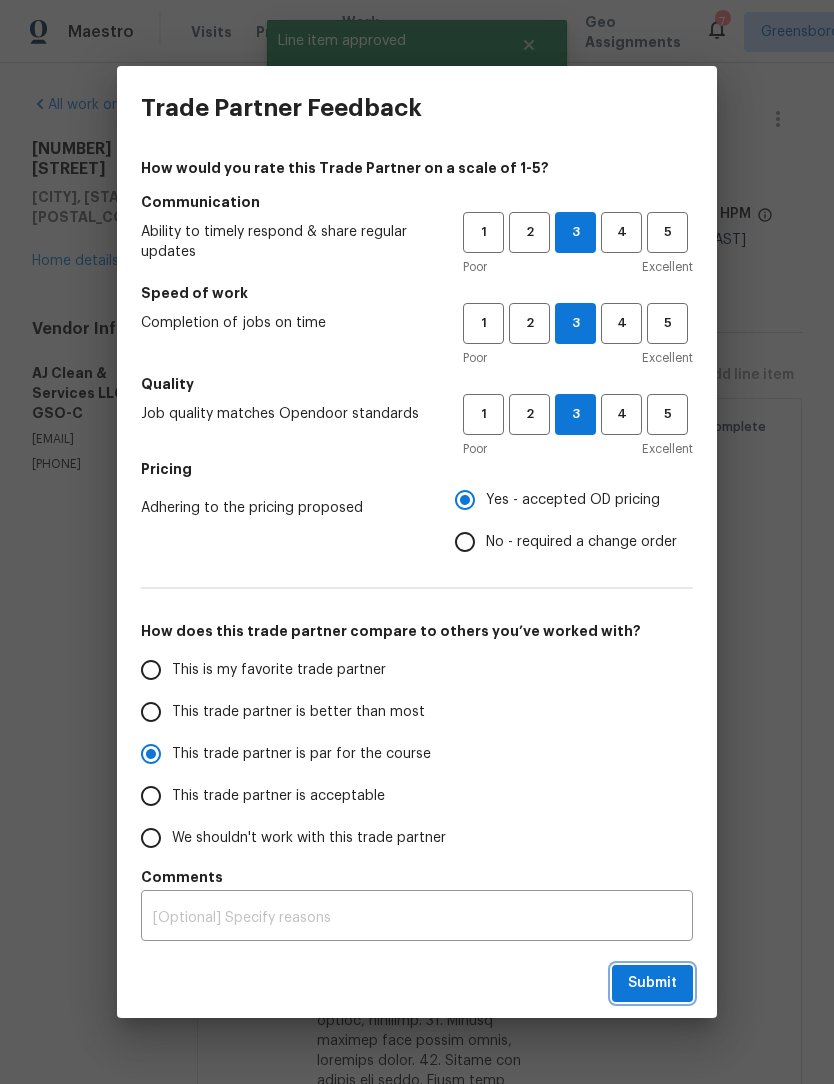 click on "Submit" at bounding box center [652, 983] 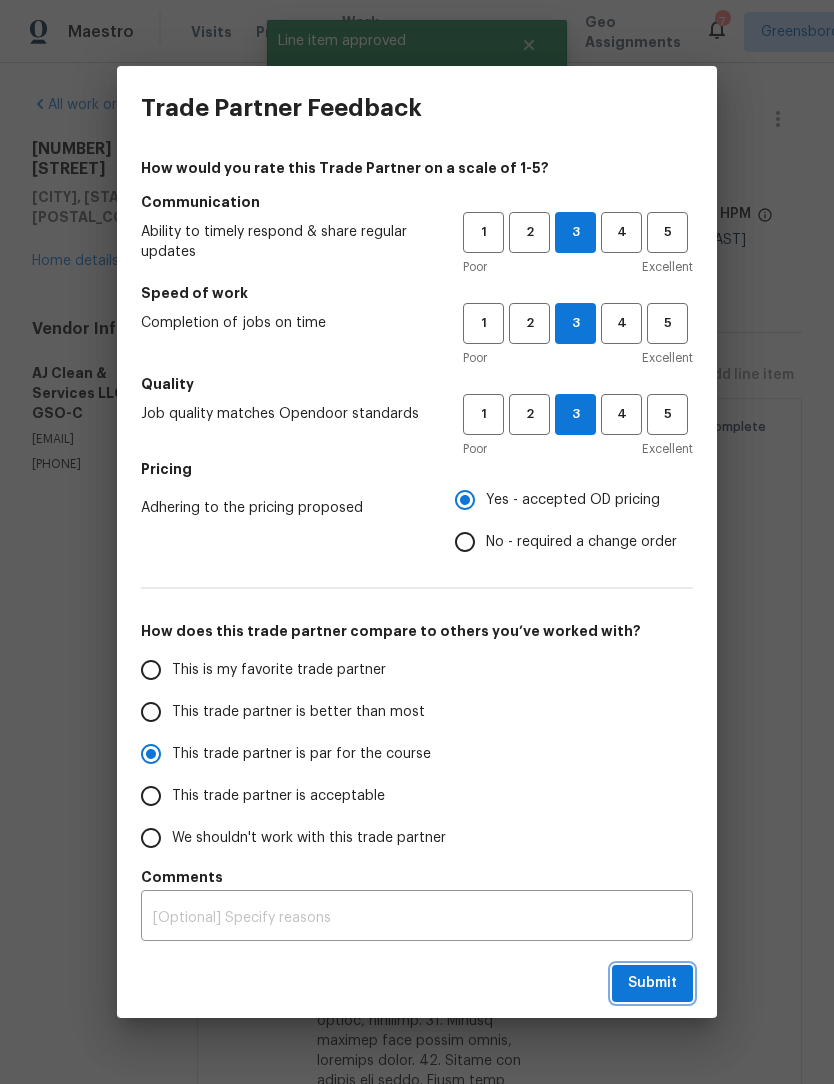 radio on "true" 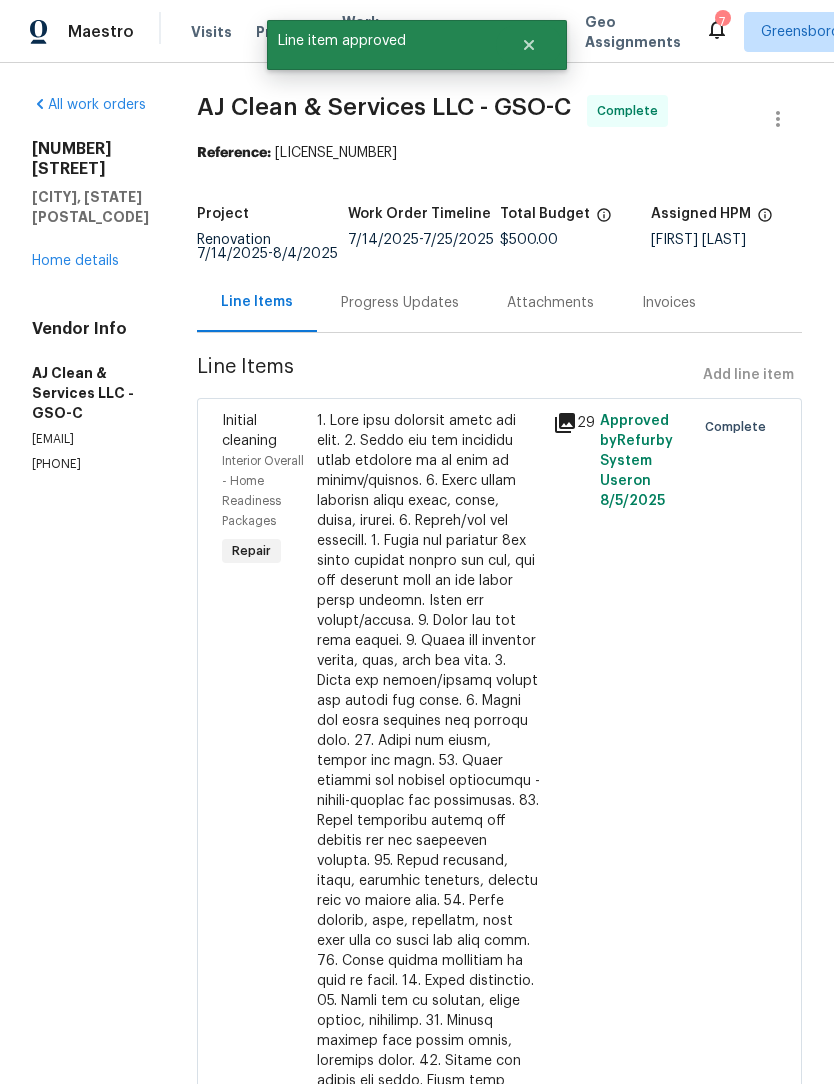 radio on "false" 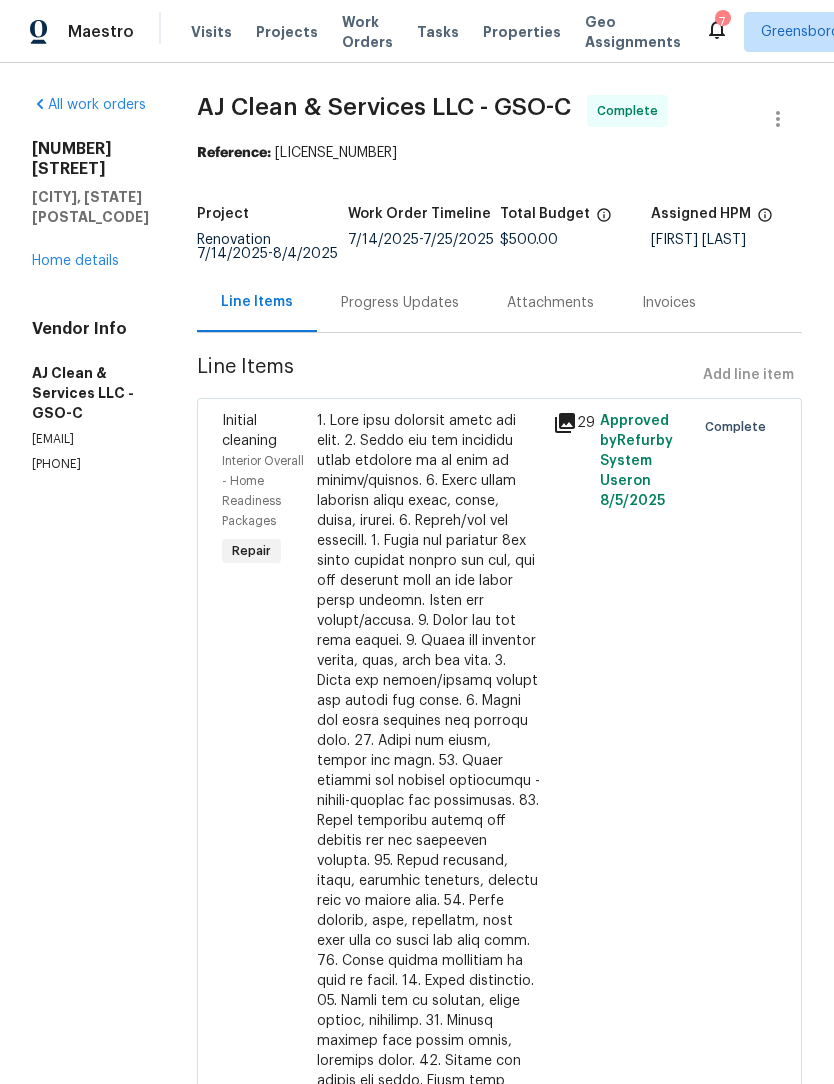 click on "Home details" at bounding box center [75, 261] 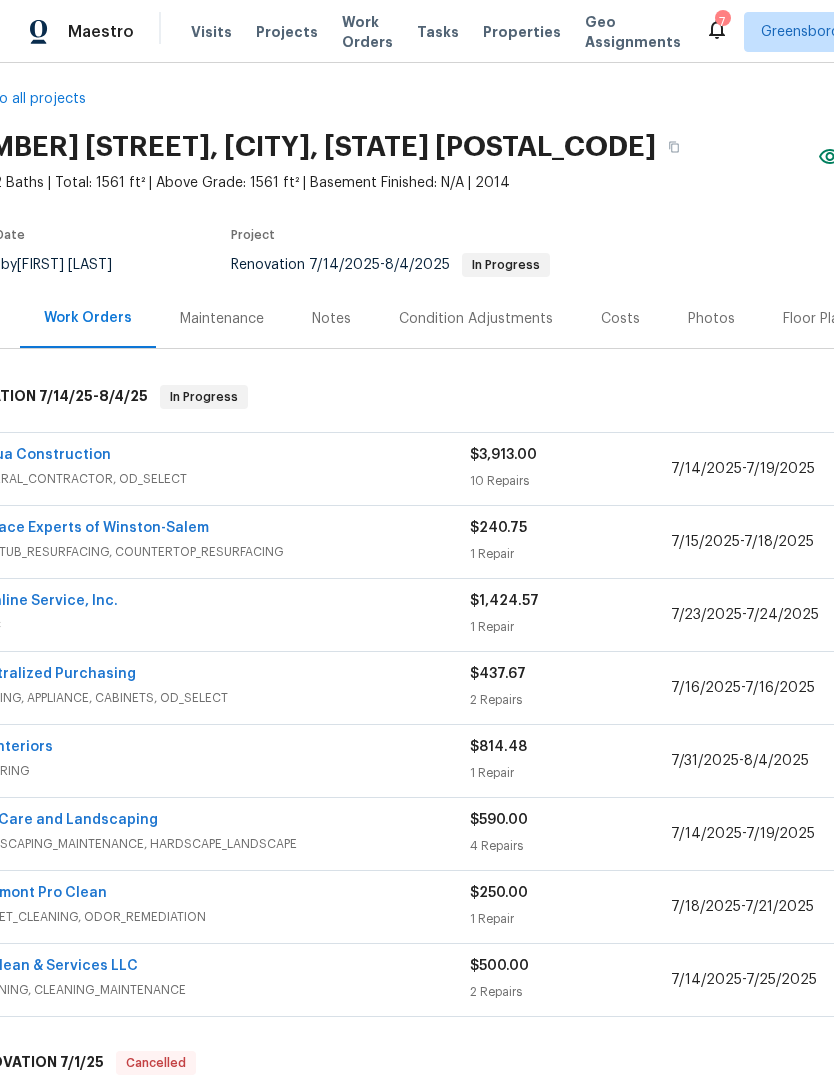 scroll, scrollTop: 17, scrollLeft: 63, axis: both 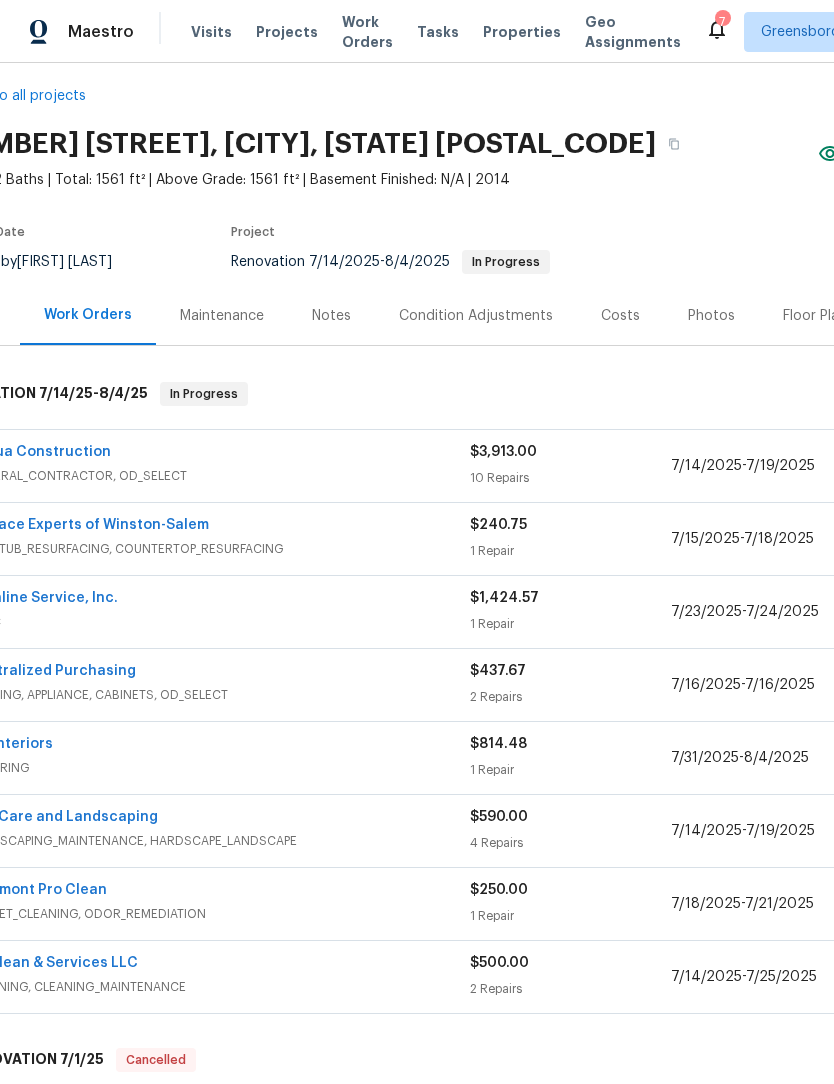 click on "Padua Construction" at bounding box center (39, 452) 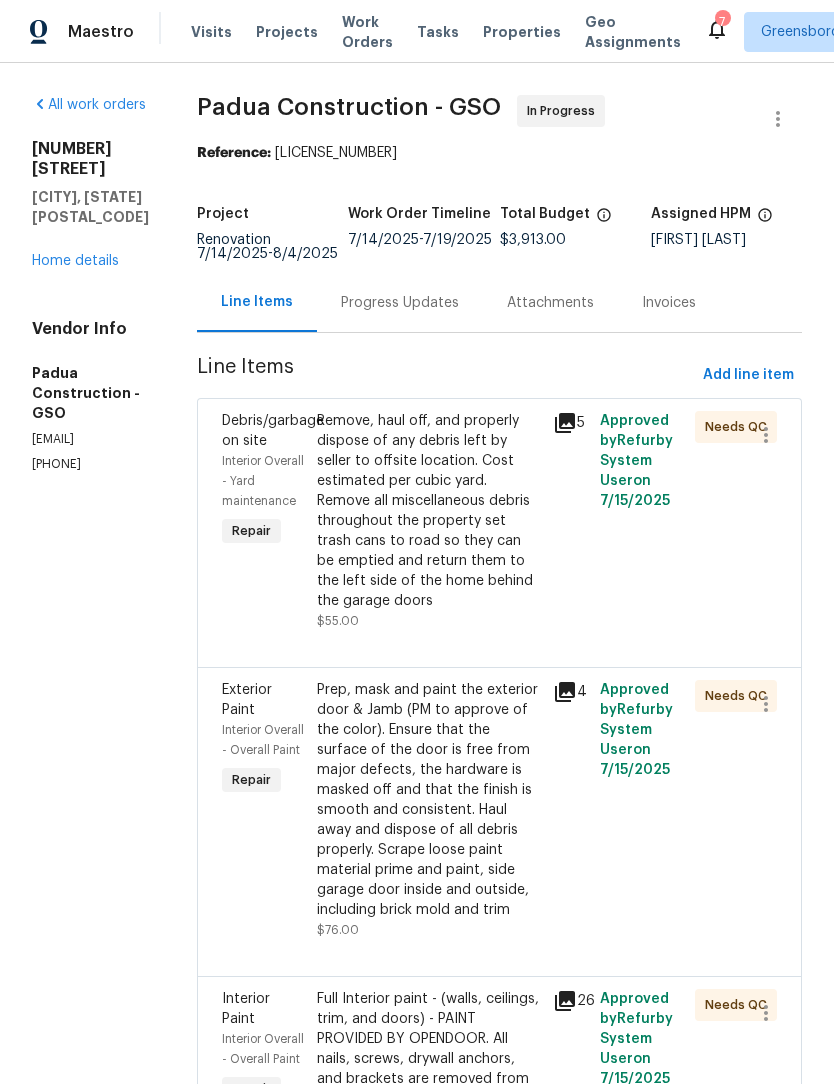 click on "Remove, haul off, and properly dispose of any debris left by seller to offsite location. Cost estimated per cubic yard.
Remove all miscellaneous debris throughout the property set trash cans to road so they can be emptied and return them to the left side of the home behind the garage doors" at bounding box center [429, 511] 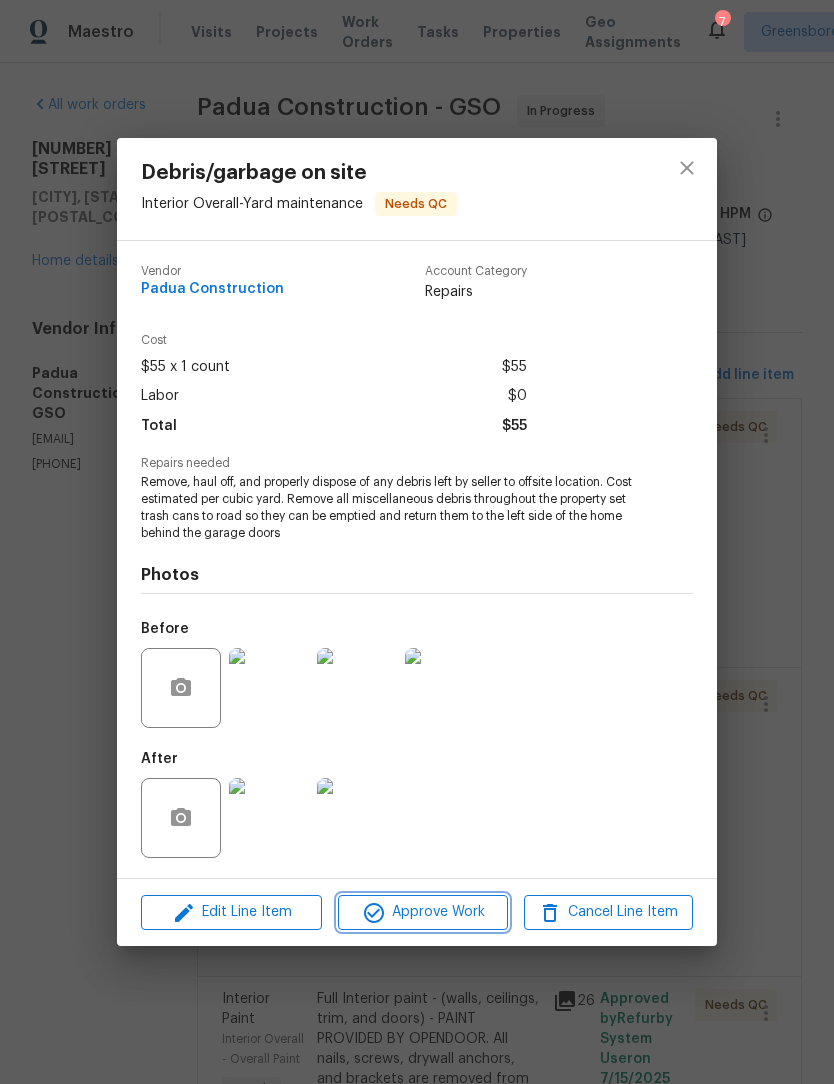 click on "Approve Work" at bounding box center (422, 912) 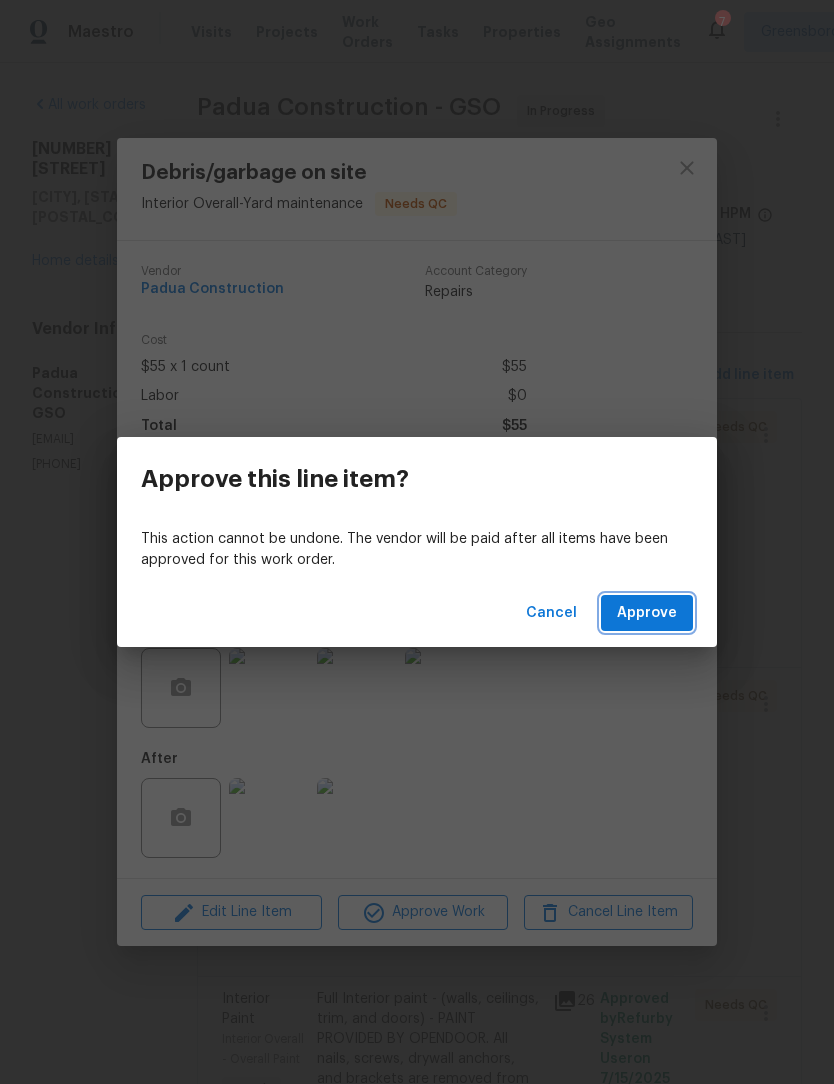 click on "Approve" at bounding box center (647, 613) 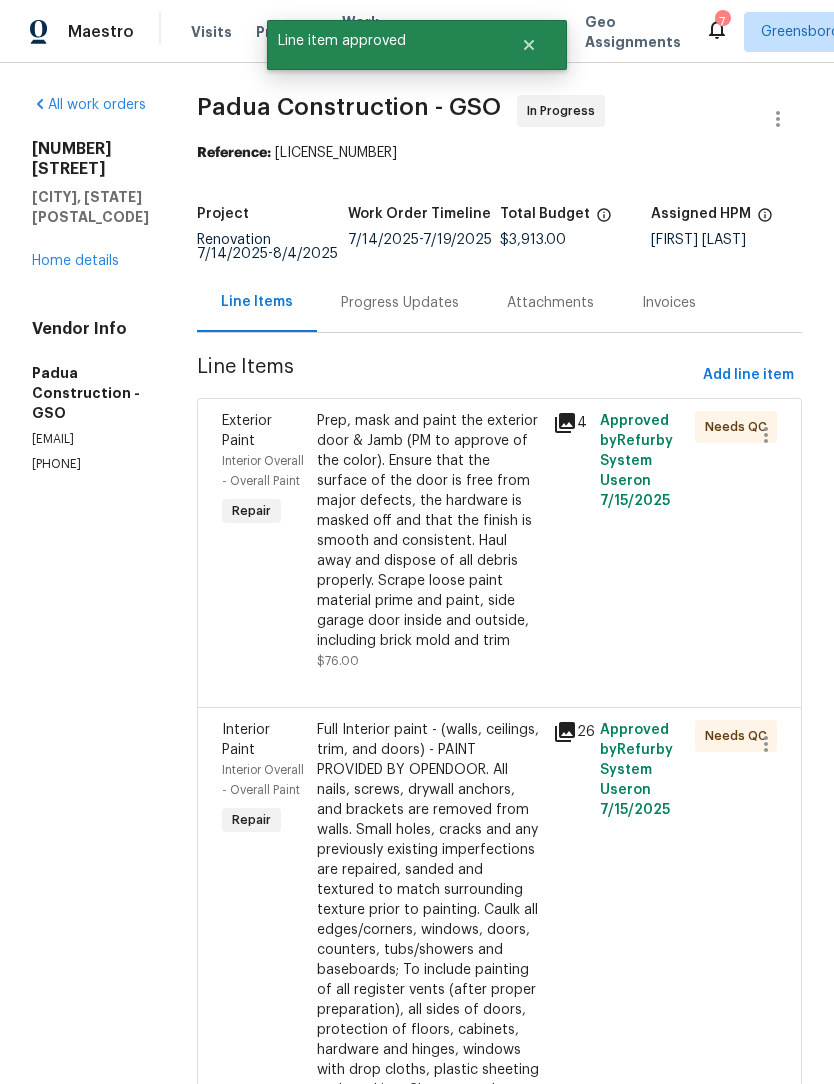 click on "Prep, mask and paint  the exterior door & Jamb (PM to approve of the color). Ensure that the surface of the door is free from major defects, the hardware is masked off and that the finish is smooth and consistent. Haul away and dispose of all debris properly.
Scrape loose paint material prime and paint, side garage door inside and outside, including brick mold and trim" at bounding box center (429, 531) 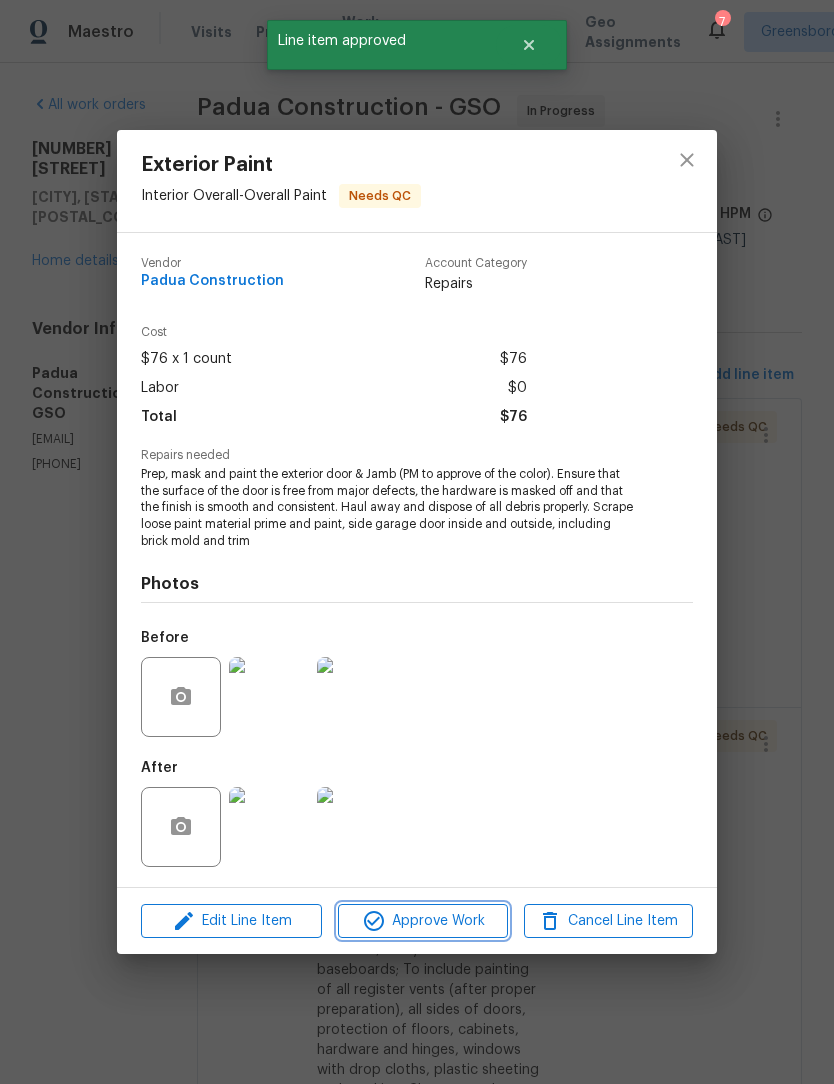 click on "Approve Work" at bounding box center [422, 921] 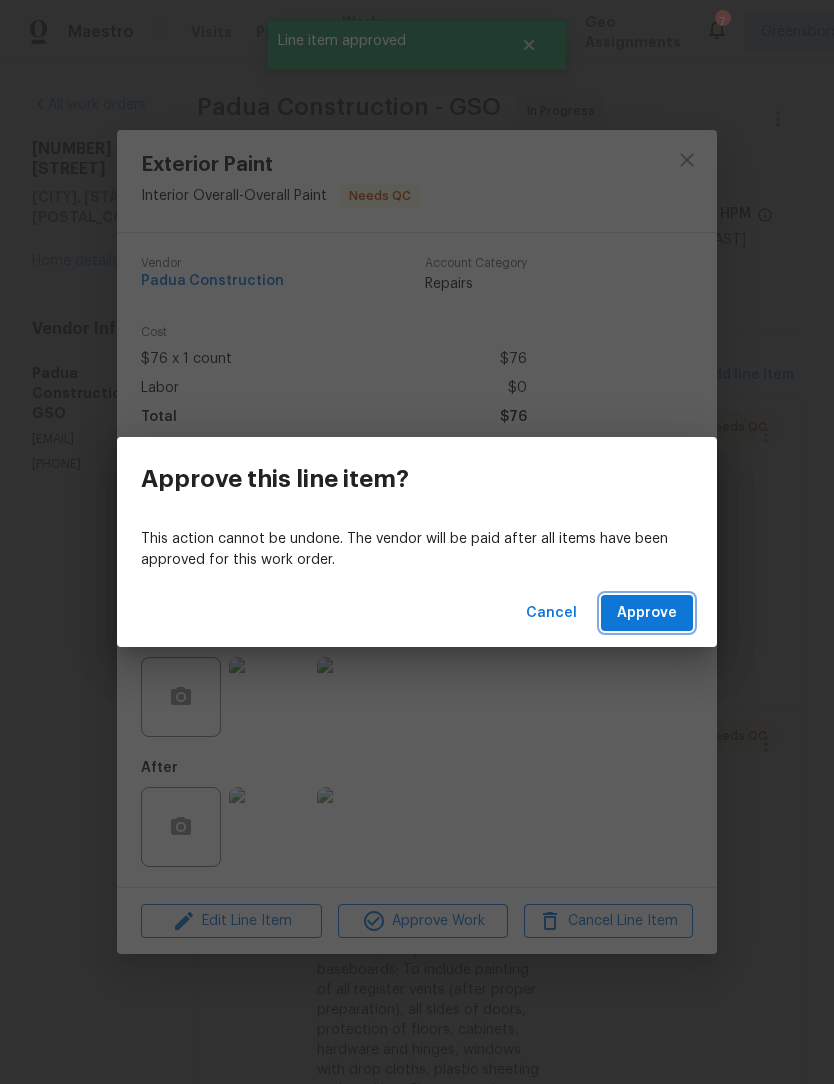 click on "Approve" at bounding box center [647, 613] 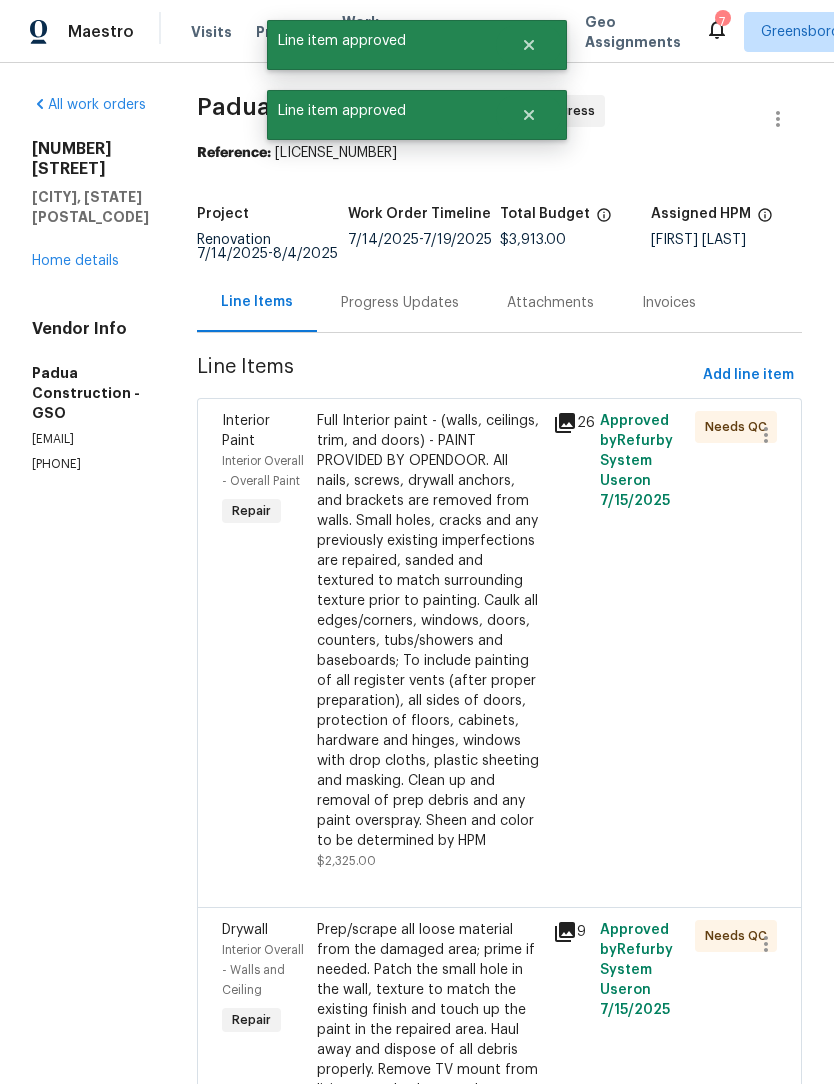 click on "Full Interior paint - (walls, ceilings, trim, and doors) - PAINT PROVIDED BY OPENDOOR. All nails, screws, drywall anchors, and brackets are removed from walls. Small holes, cracks and any previously existing imperfections are repaired, sanded and textured to match surrounding texture prior to painting. Caulk all edges/corners, windows, doors, counters, tubs/showers and baseboards; To include painting of all register vents (after proper preparation), all sides of doors, protection of floors, cabinets, hardware and hinges, windows with drop cloths, plastic sheeting and masking. Clean up and removal of prep debris and any paint overspray. Sheen and color to be determined by HPM" at bounding box center (429, 631) 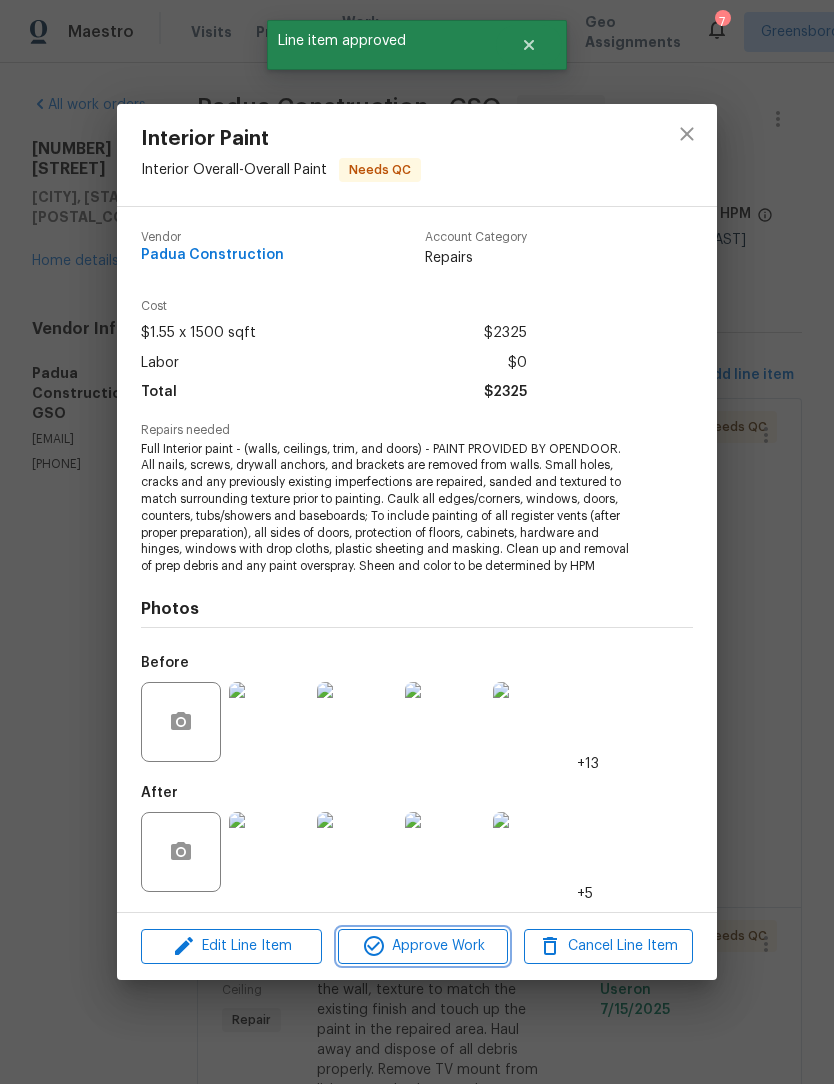 click on "Approve Work" at bounding box center (422, 946) 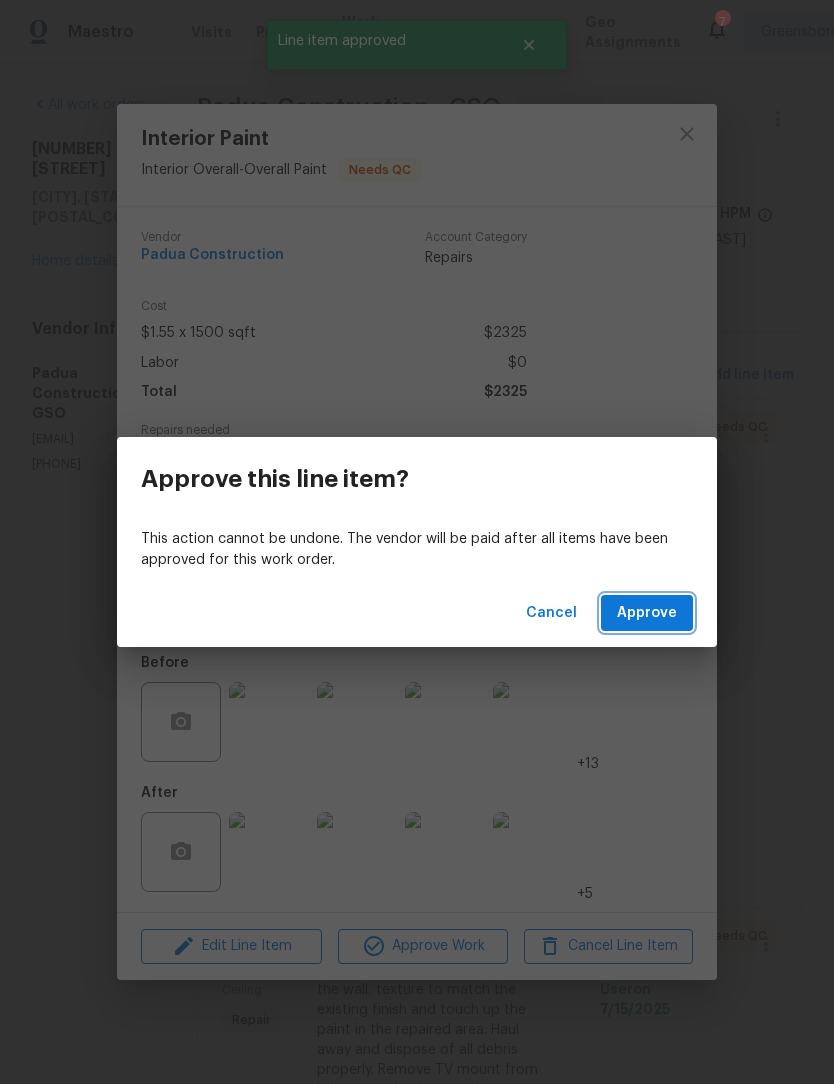 click on "Approve" at bounding box center [647, 613] 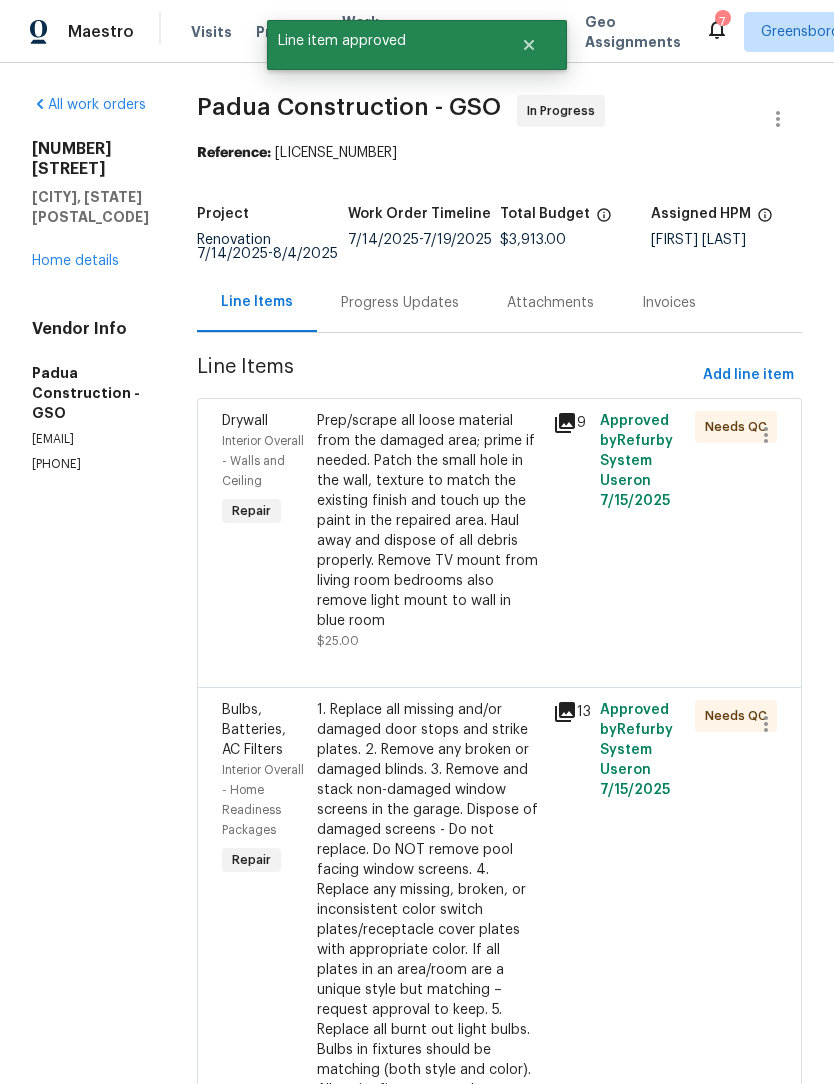 click on "Prep/scrape all loose material from the damaged area; prime if needed. Patch the small hole in the wall, texture to match the existing finish and touch up the paint in the repaired area. Haul away and dispose of all debris properly.
Remove TV mount from living room bedrooms also remove light mount to wall in blue room" at bounding box center [429, 521] 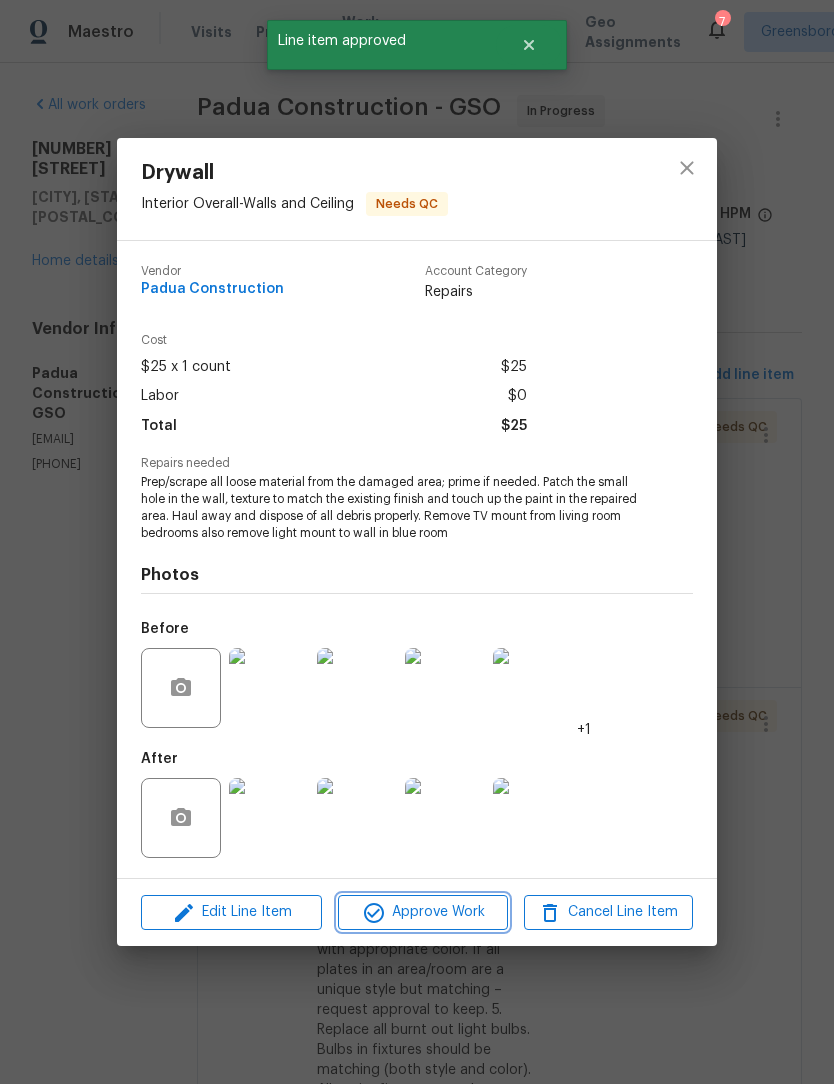 click on "Approve Work" at bounding box center [422, 912] 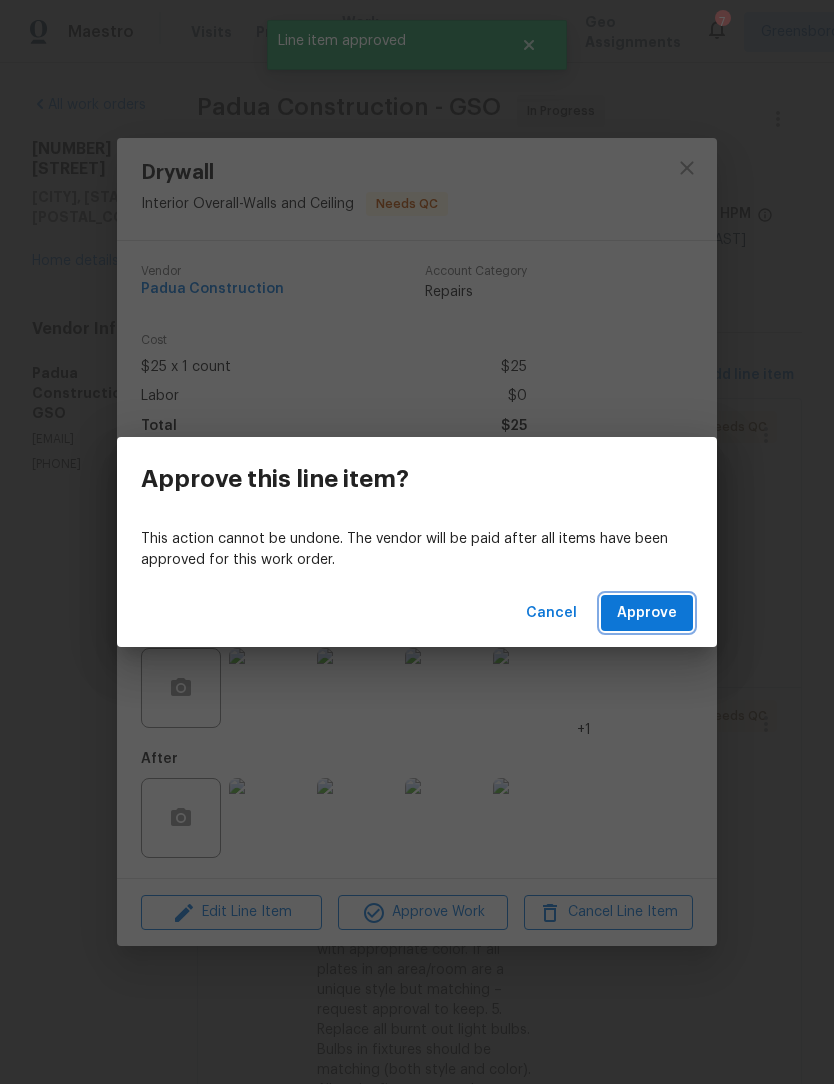 click on "Approve" at bounding box center [647, 613] 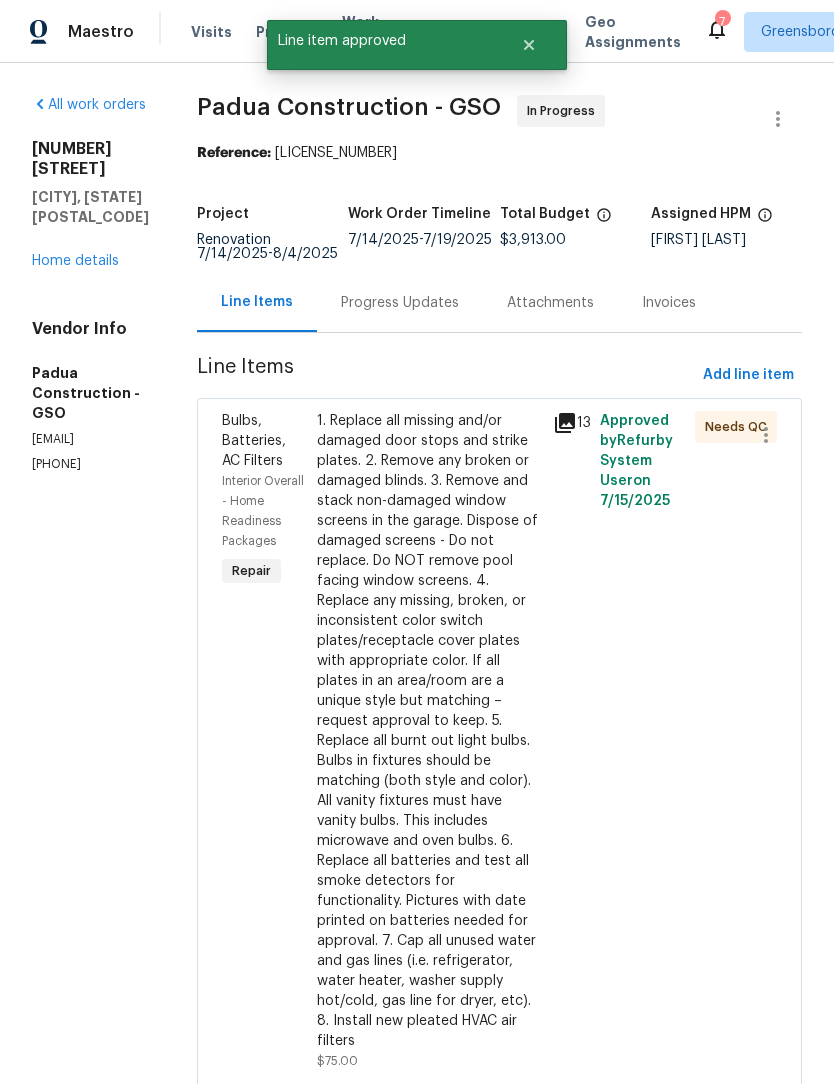 click on "1. Replace all missing and/or damaged door stops and strike plates.  2. Remove any broken or damaged blinds.  3. Remove and stack non-damaged window screens in the garage. Dispose of damaged screens - Do not replace. Do NOT remove pool facing window screens.  4. Replace any missing, broken, or inconsistent color switch plates/receptacle cover plates with appropriate color. If all plates in an area/room are a unique style but matching – request approval to keep.  5. Replace all burnt out light bulbs. Bulbs in fixtures should be matching (both style and color). All vanity fixtures must have vanity bulbs. This includes microwave and oven bulbs.  6. Replace all batteries and test all smoke detectors for functionality. Pictures with date printed on batteries needed for approval.  7. Cap all unused water and gas lines (i.e. refrigerator, water heater, washer supply hot/cold, gas line for dryer, etc).  8. Install new pleated HVAC air filters" at bounding box center [429, 731] 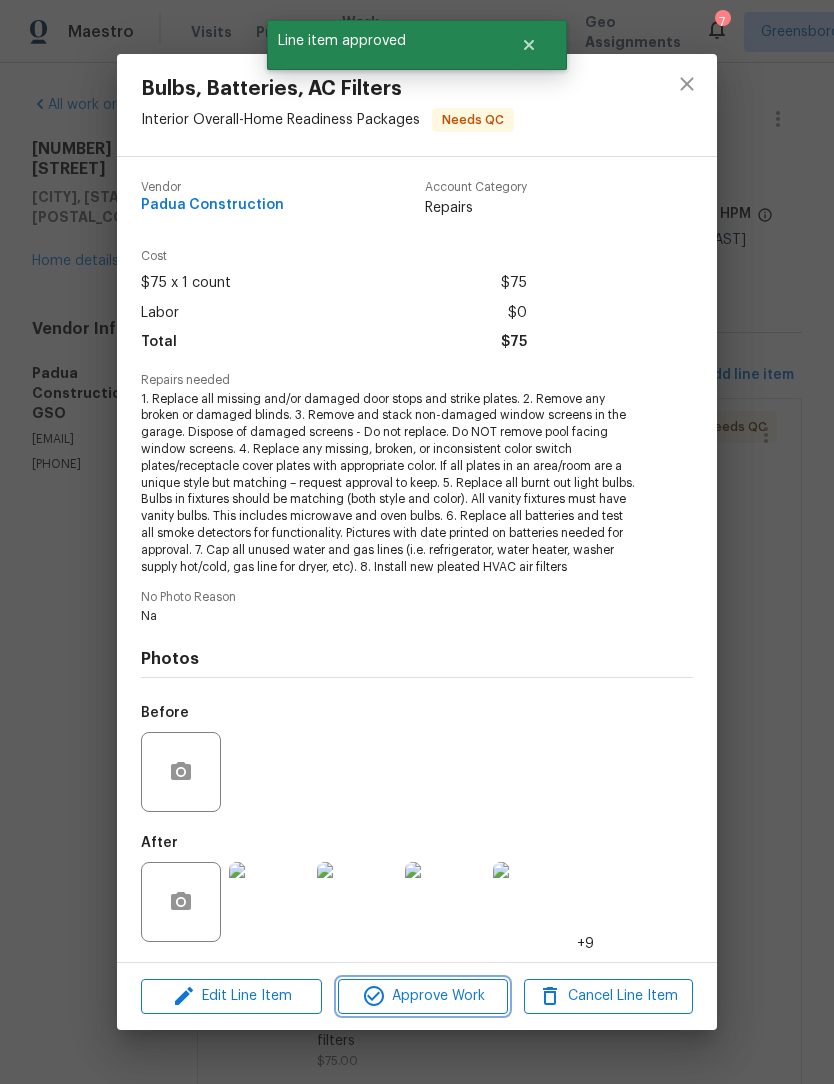 click on "Approve Work" at bounding box center [422, 996] 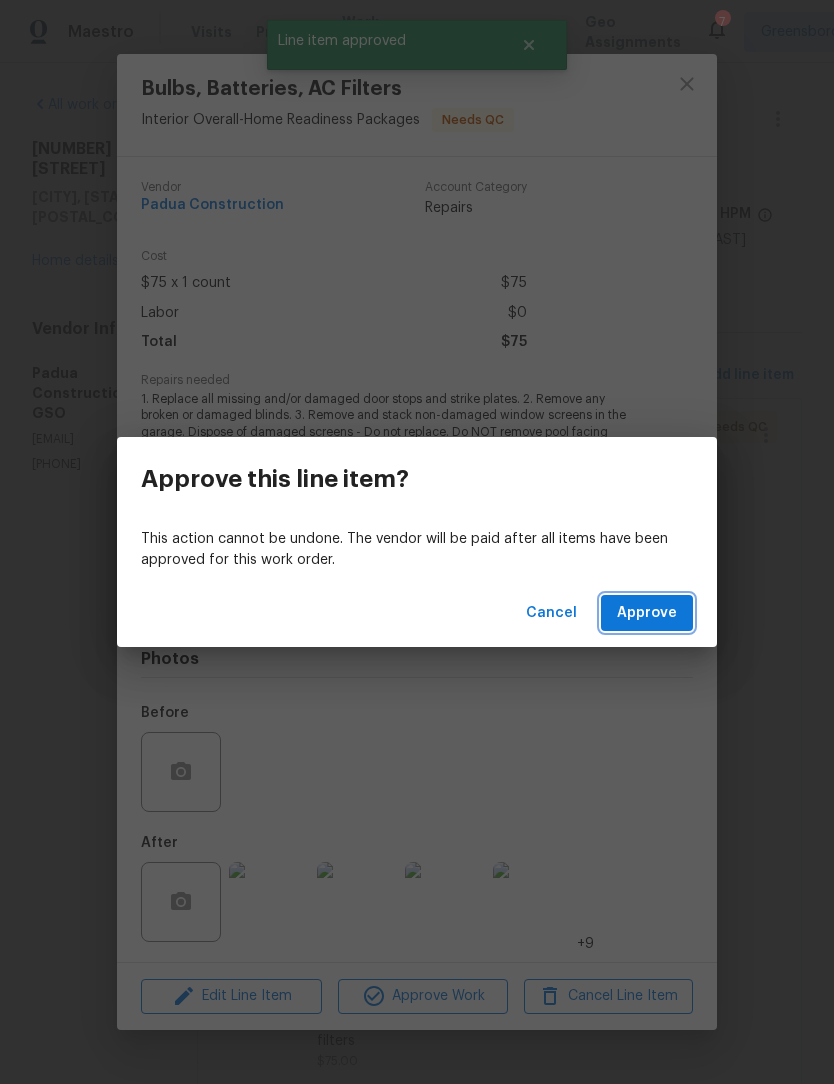 click on "Approve" at bounding box center (647, 613) 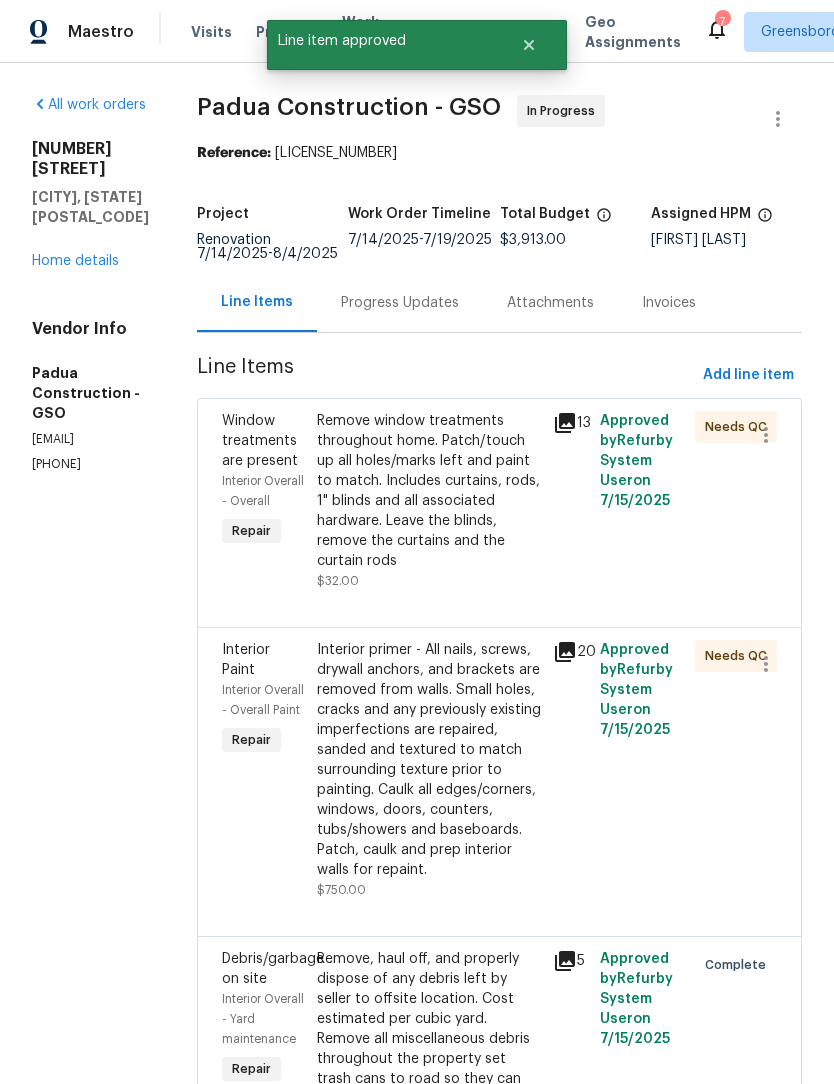 click on "Remove window treatments throughout home. Patch/touch up all holes/marks left and paint to match. Includes curtains, rods,  1" blinds and all associated hardware.
Leave the blinds, remove the curtains and the curtain rods" at bounding box center (429, 491) 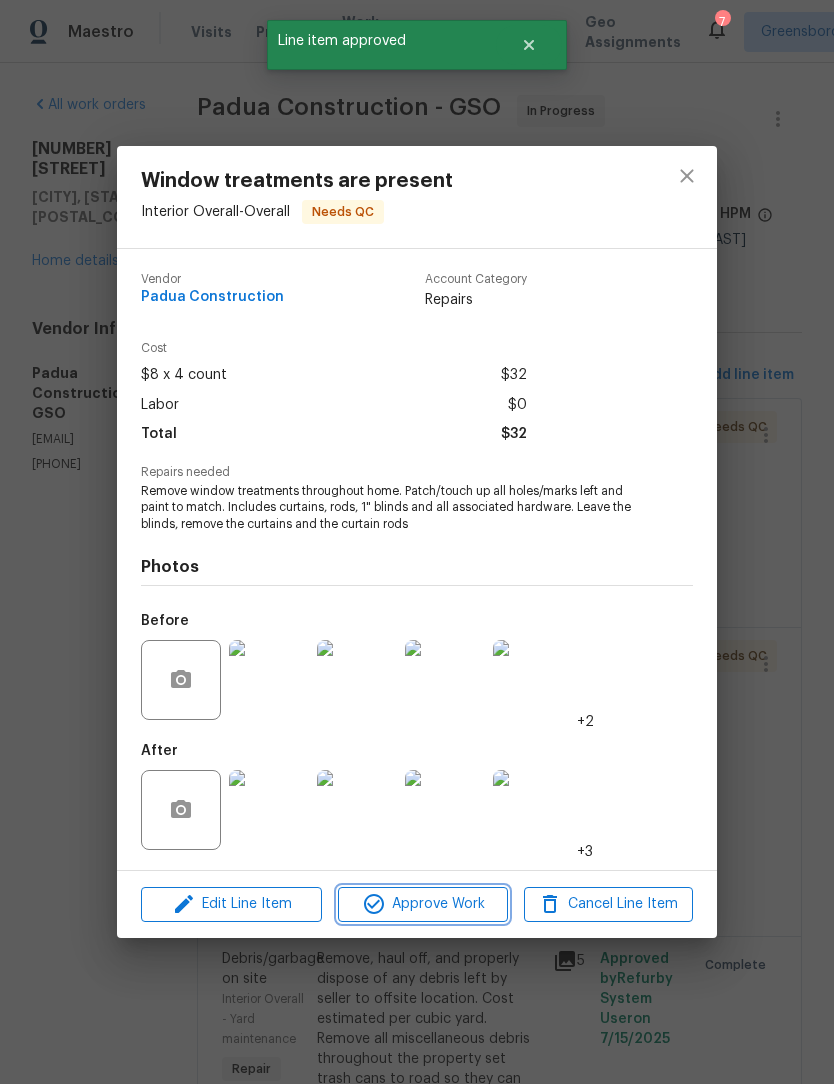 click on "Approve Work" at bounding box center (422, 904) 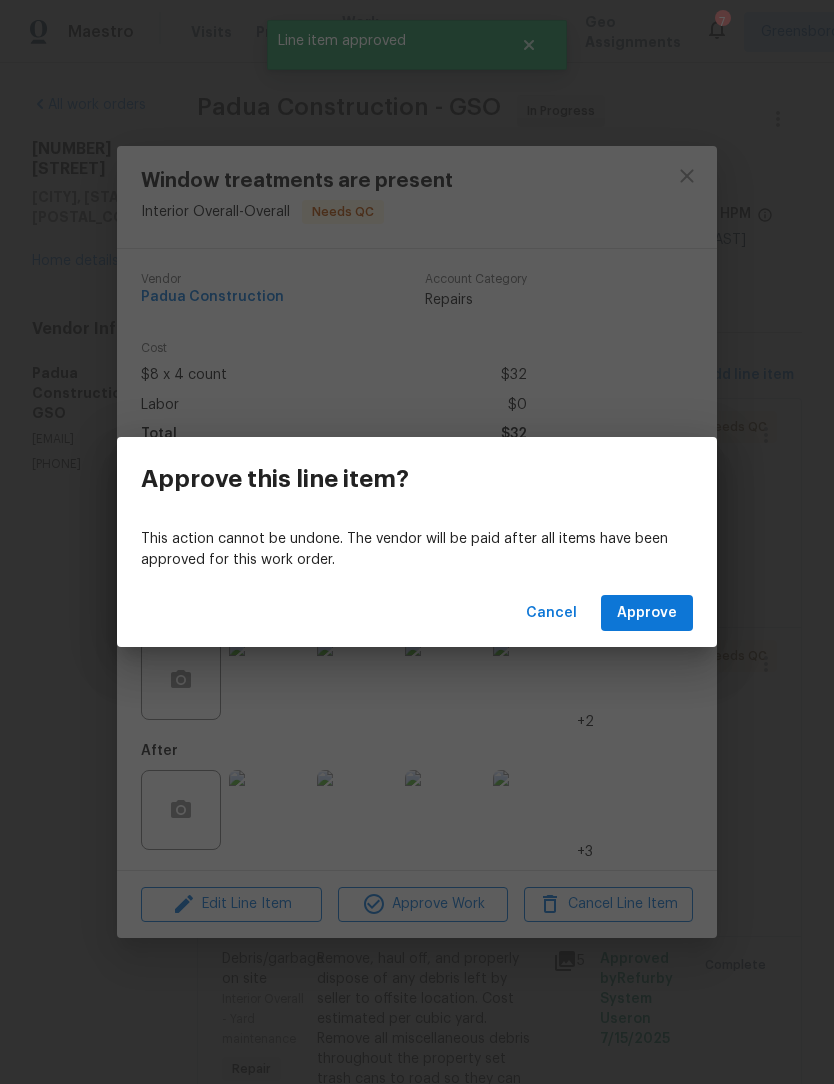 click on "Approve" at bounding box center (647, 613) 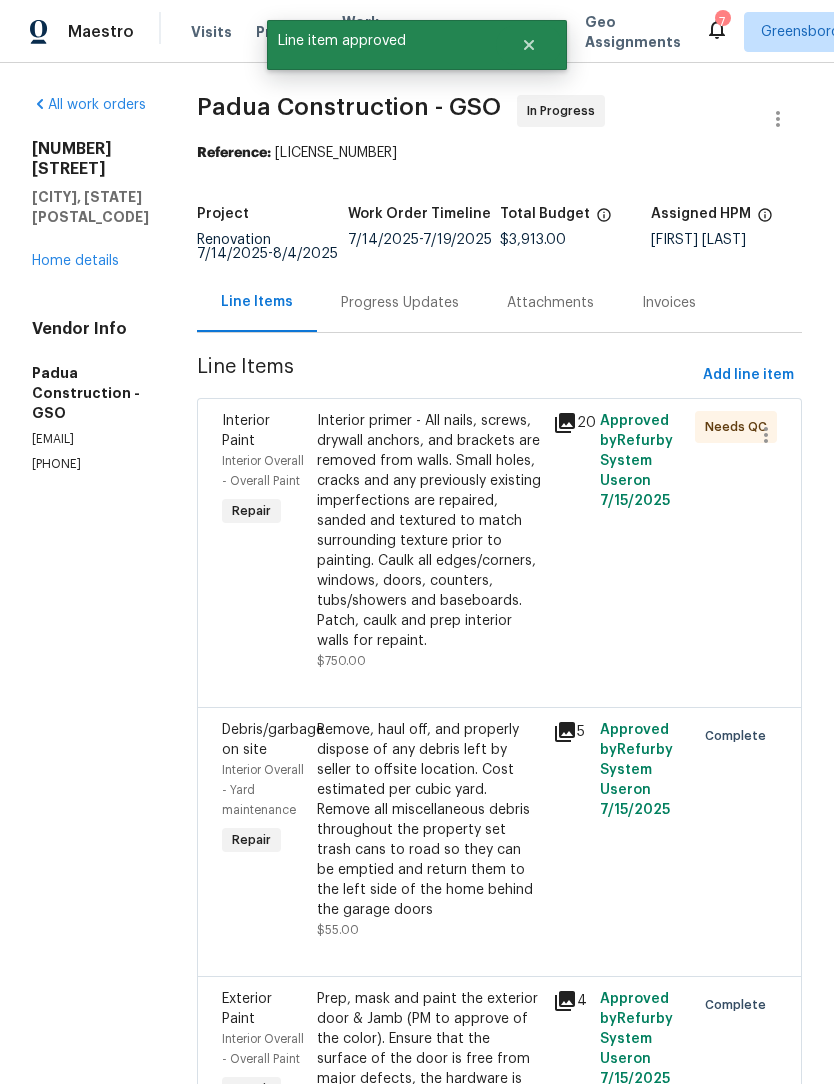 click on "Interior primer - All nails, screws, drywall anchors, and brackets are removed from walls. Small holes, cracks and any previously existing imperfections are repaired, sanded and textured to match surrounding texture prior to painting. Caulk all edges/corners, windows, doors, counters, tubs/showers and baseboards. Patch, caulk and prep interior walls for repaint." at bounding box center (429, 531) 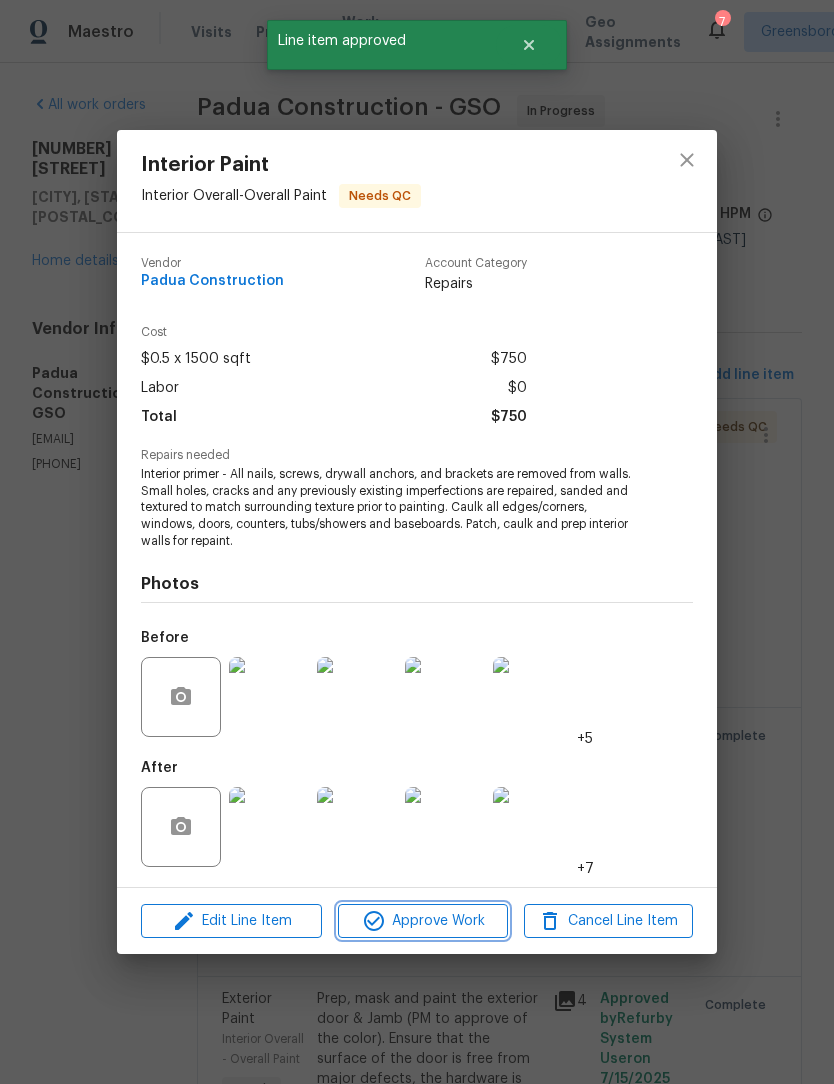 click on "Approve Work" at bounding box center (422, 921) 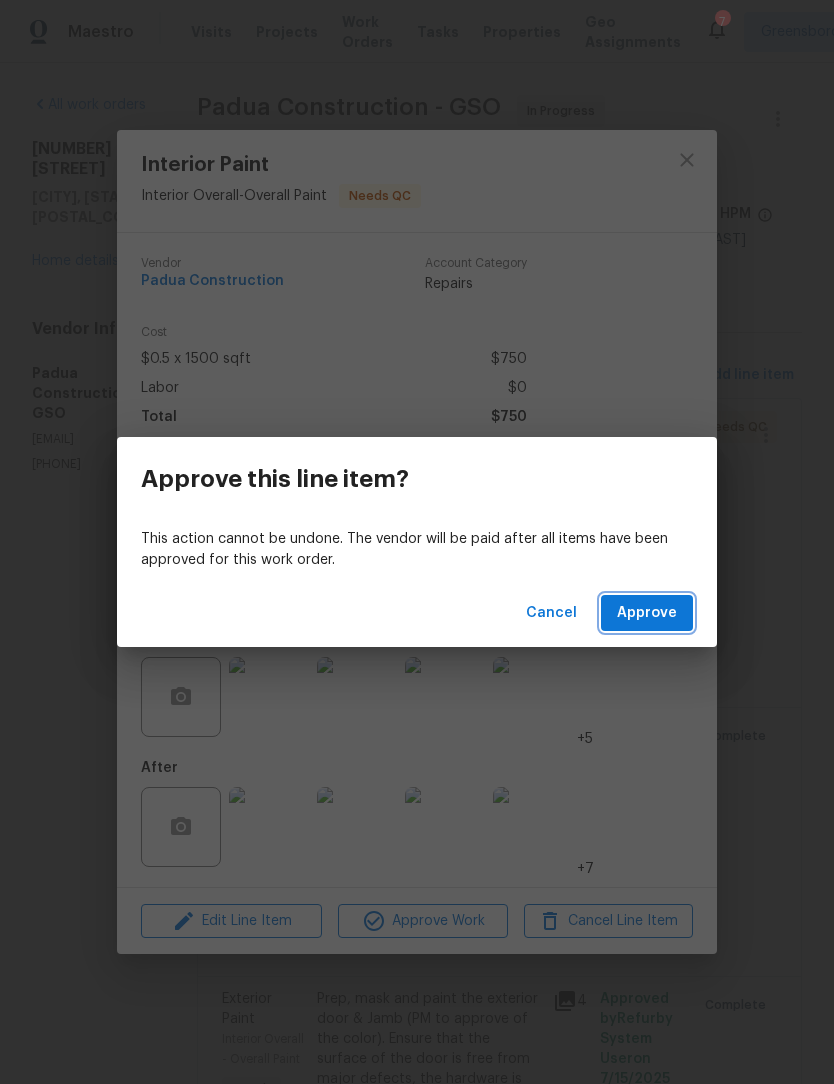 click on "Approve" at bounding box center [647, 613] 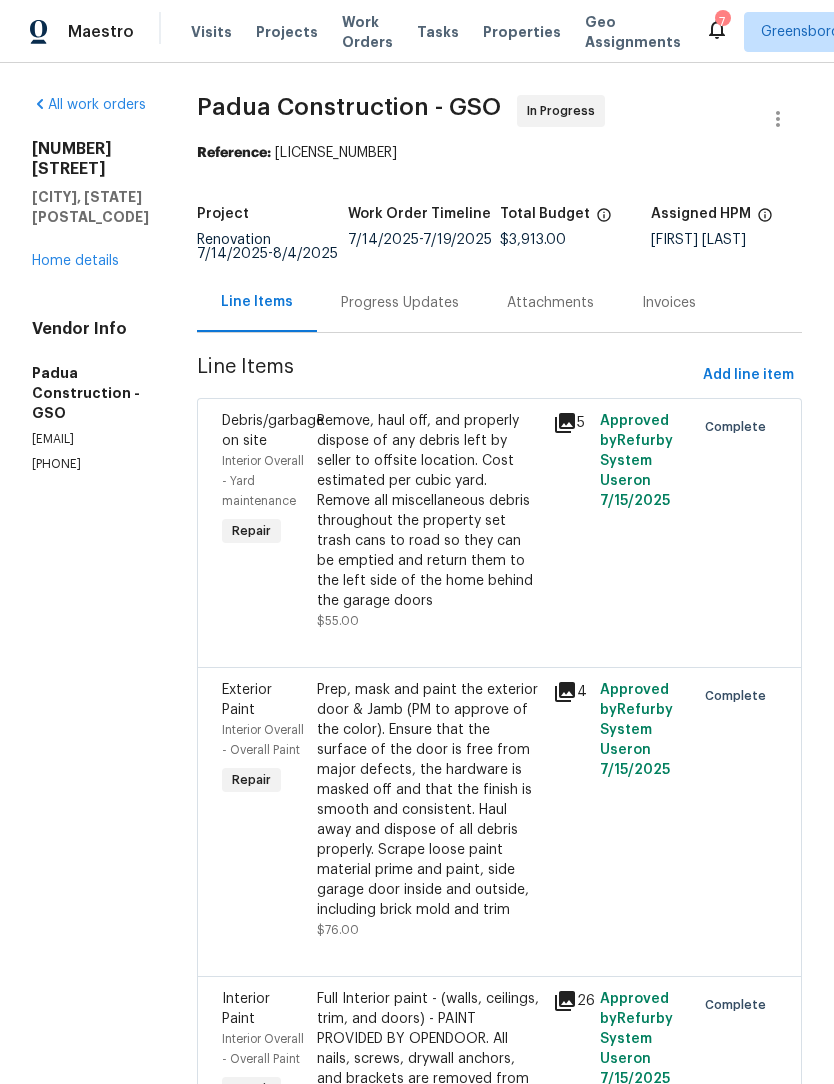 scroll, scrollTop: 0, scrollLeft: 0, axis: both 